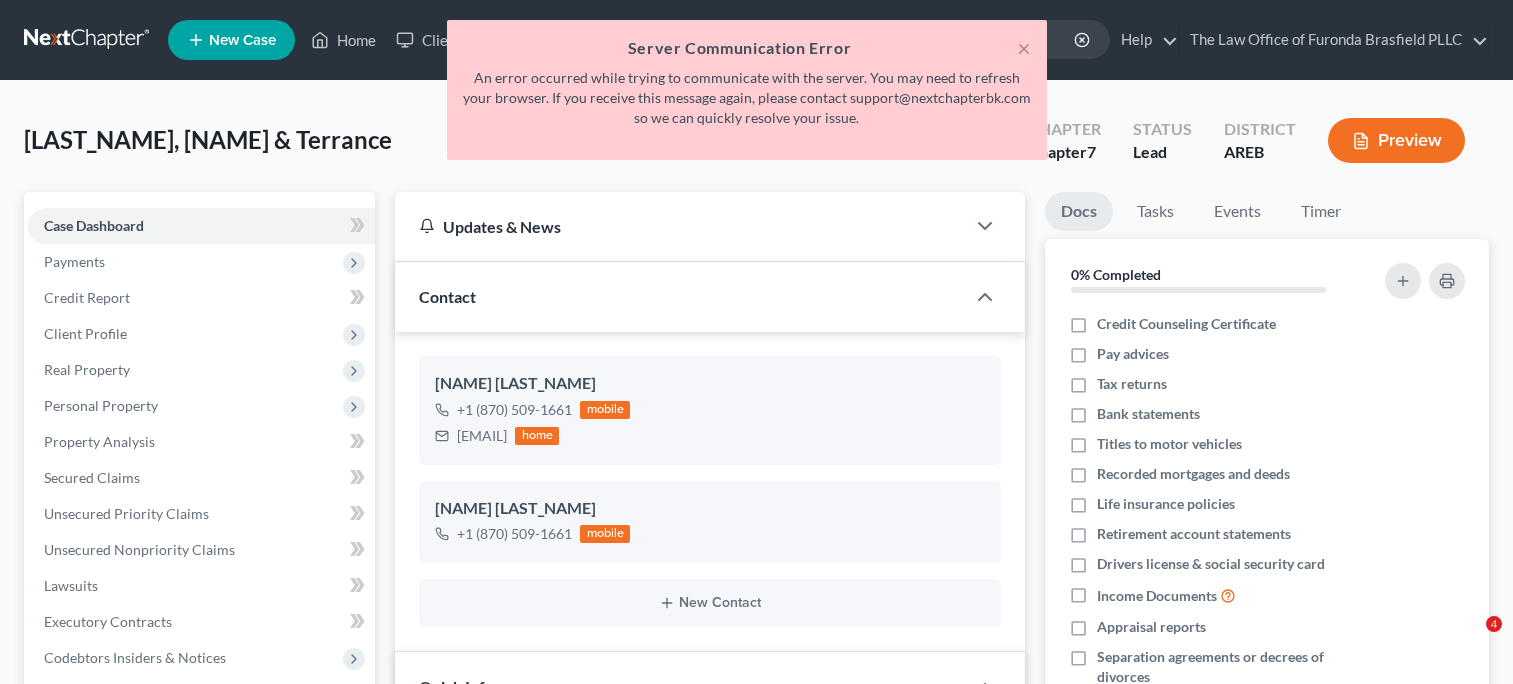 select on "10" 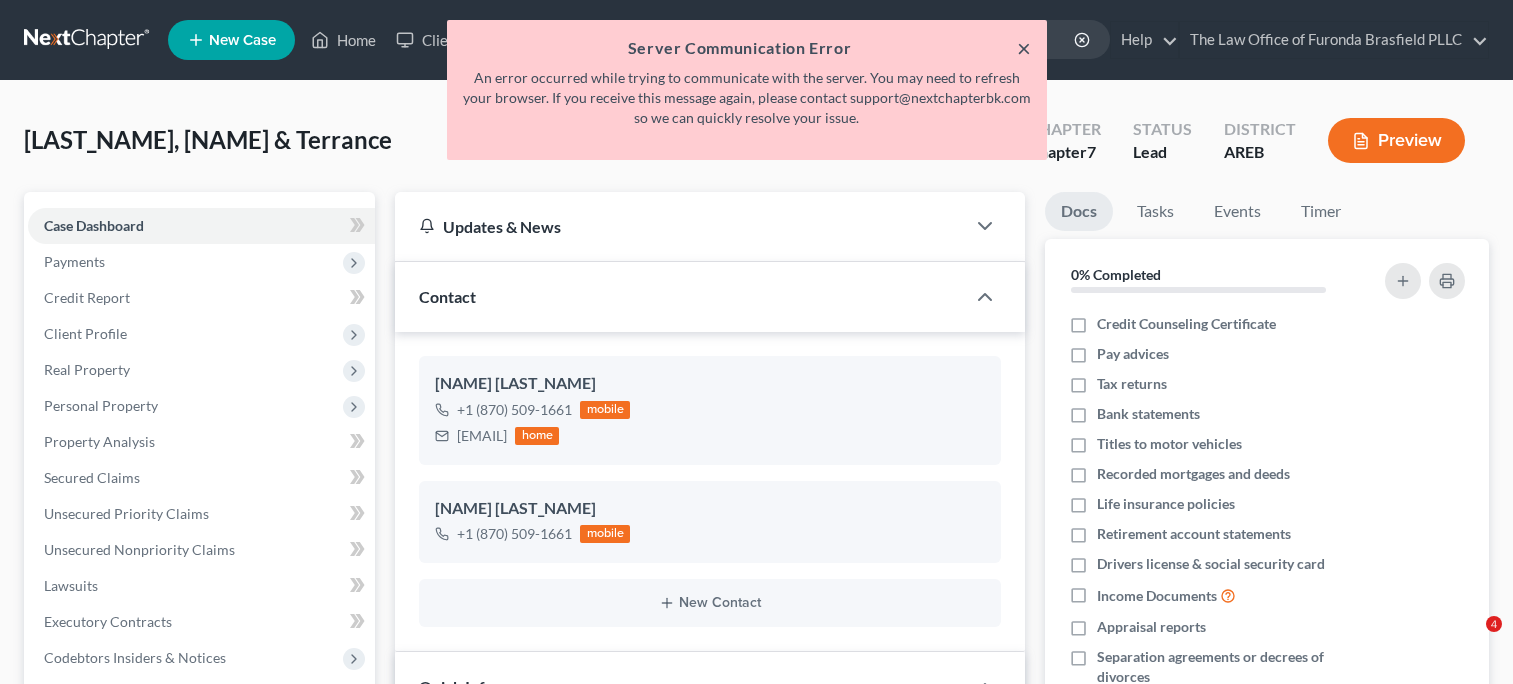 scroll, scrollTop: 0, scrollLeft: 0, axis: both 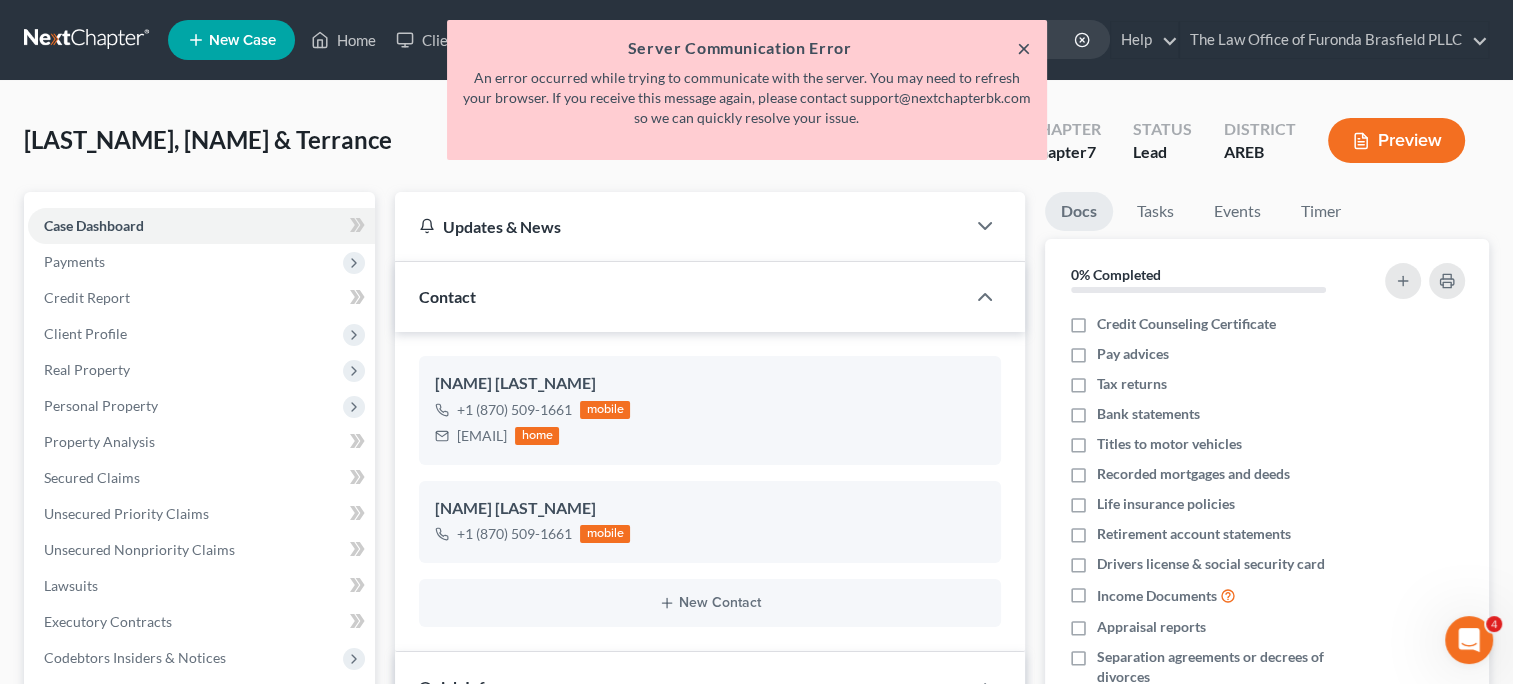 click on "×" at bounding box center (1024, 48) 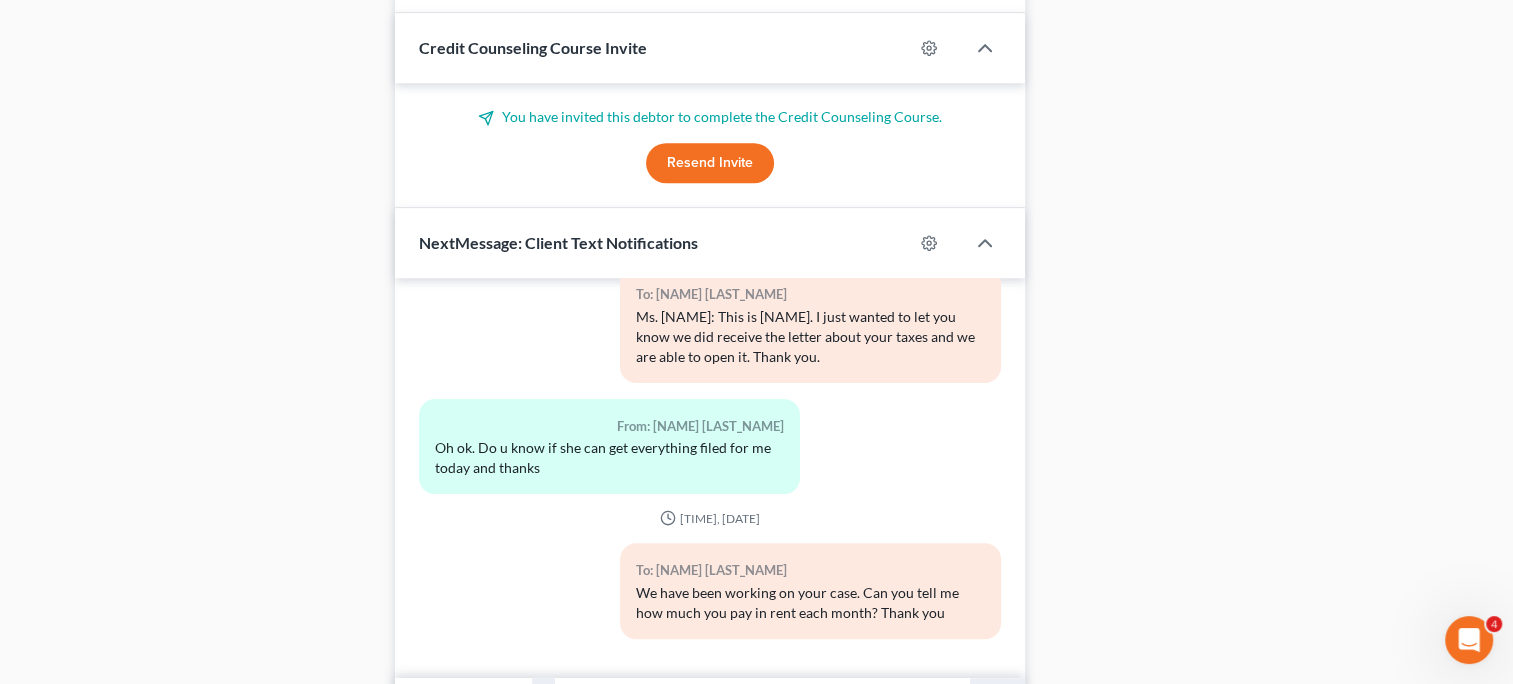 scroll, scrollTop: 1430, scrollLeft: 0, axis: vertical 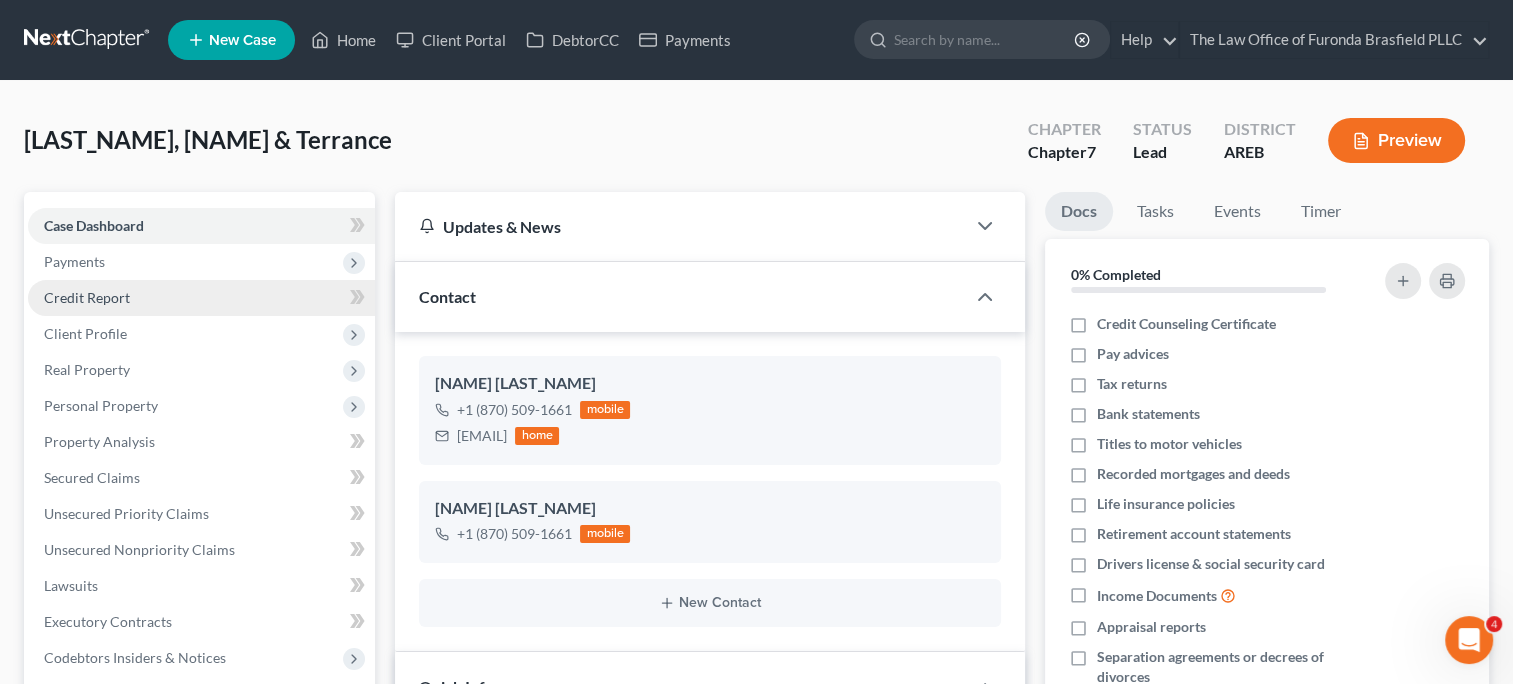 click on "Credit Report" at bounding box center (87, 297) 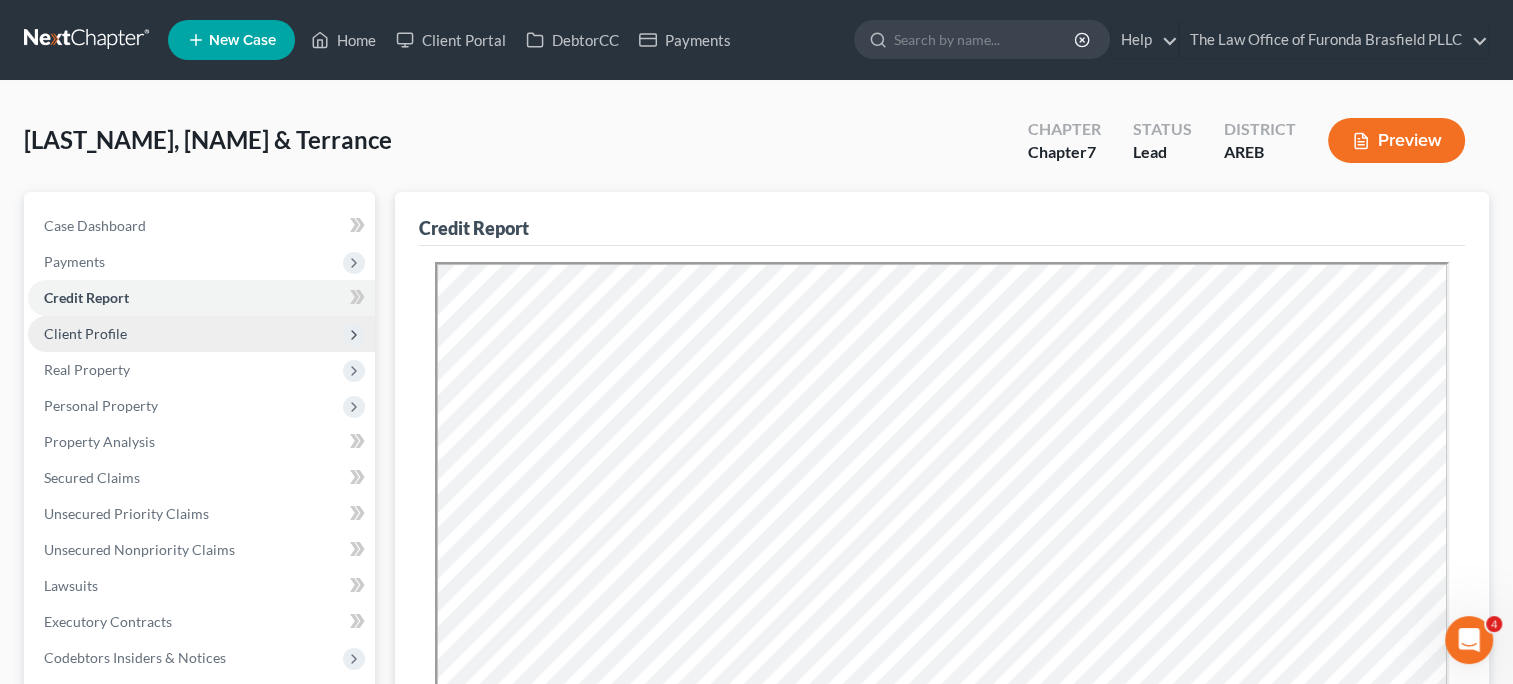 scroll, scrollTop: 0, scrollLeft: 0, axis: both 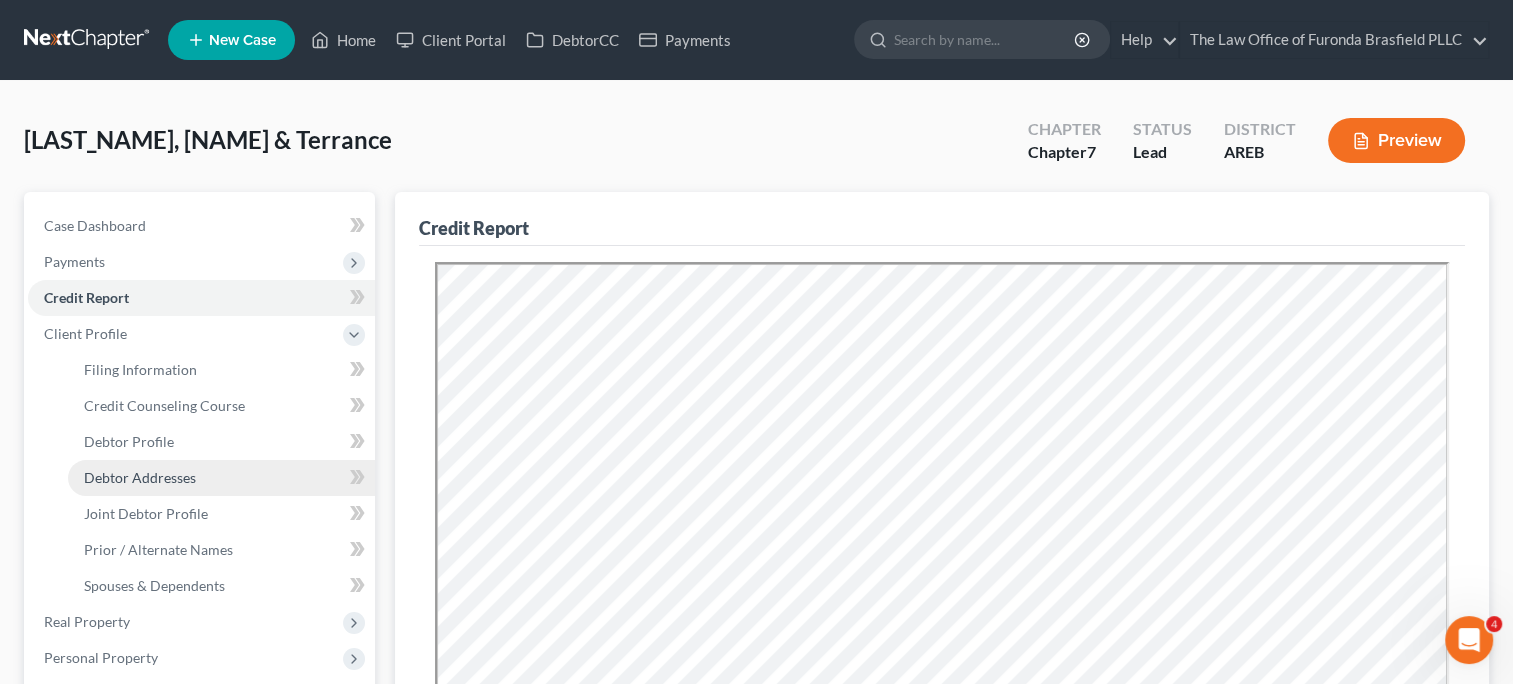 click on "Debtor Addresses" at bounding box center (140, 477) 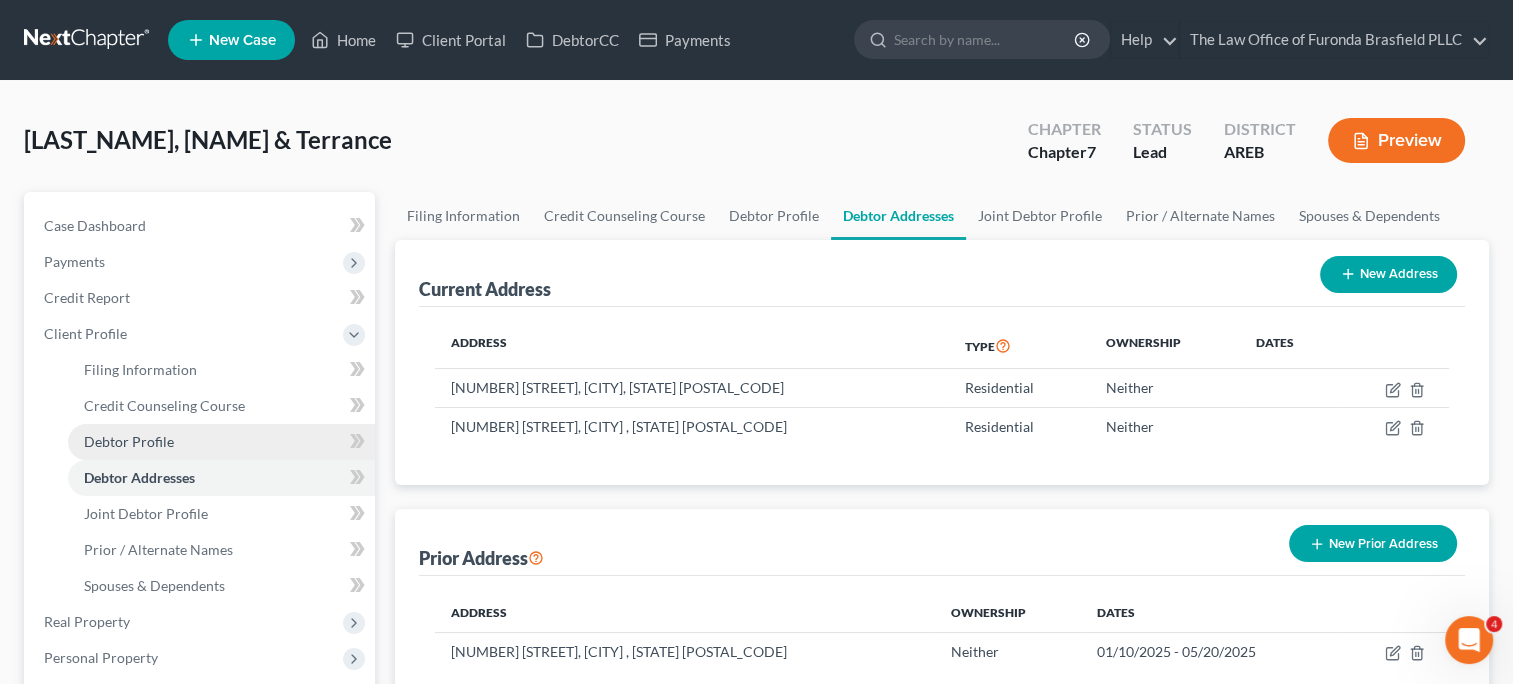 click on "Debtor Profile" at bounding box center [221, 442] 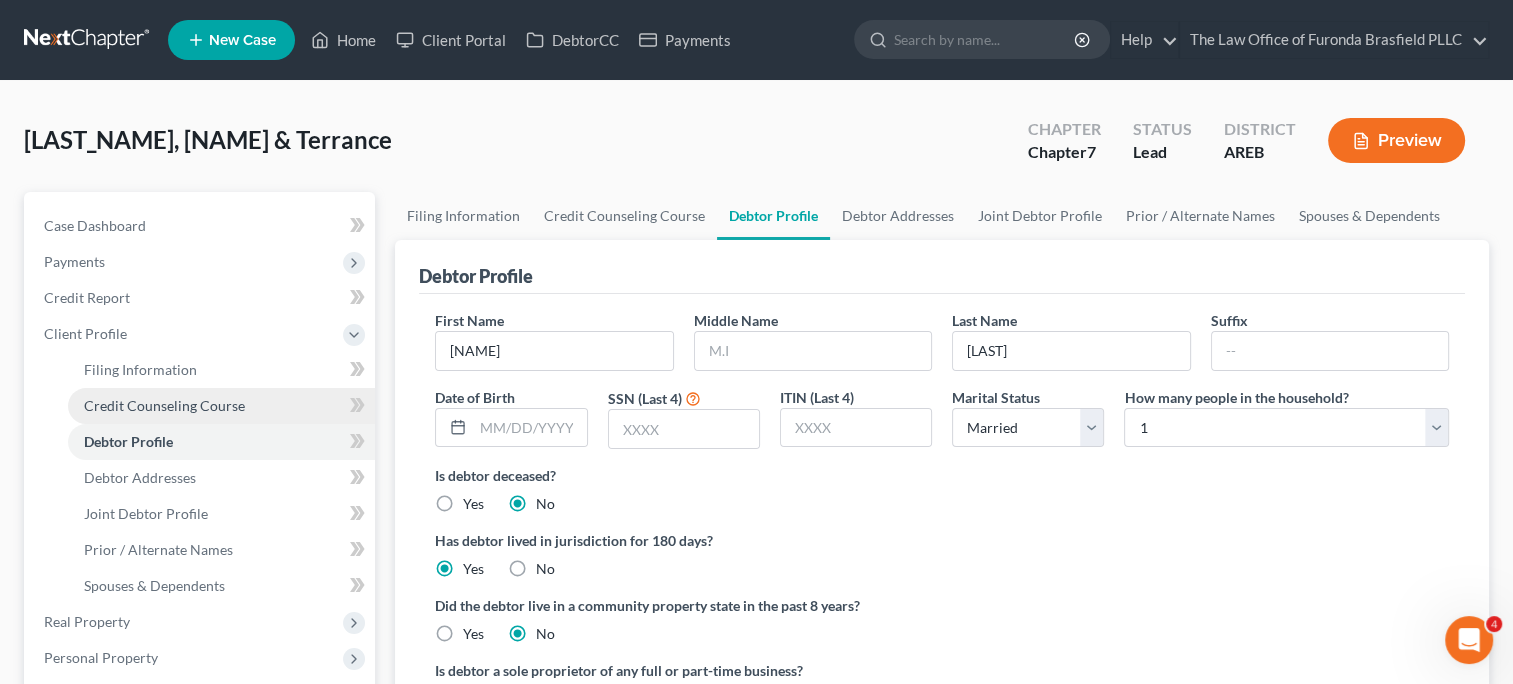 click on "Credit Counseling Course" at bounding box center (221, 406) 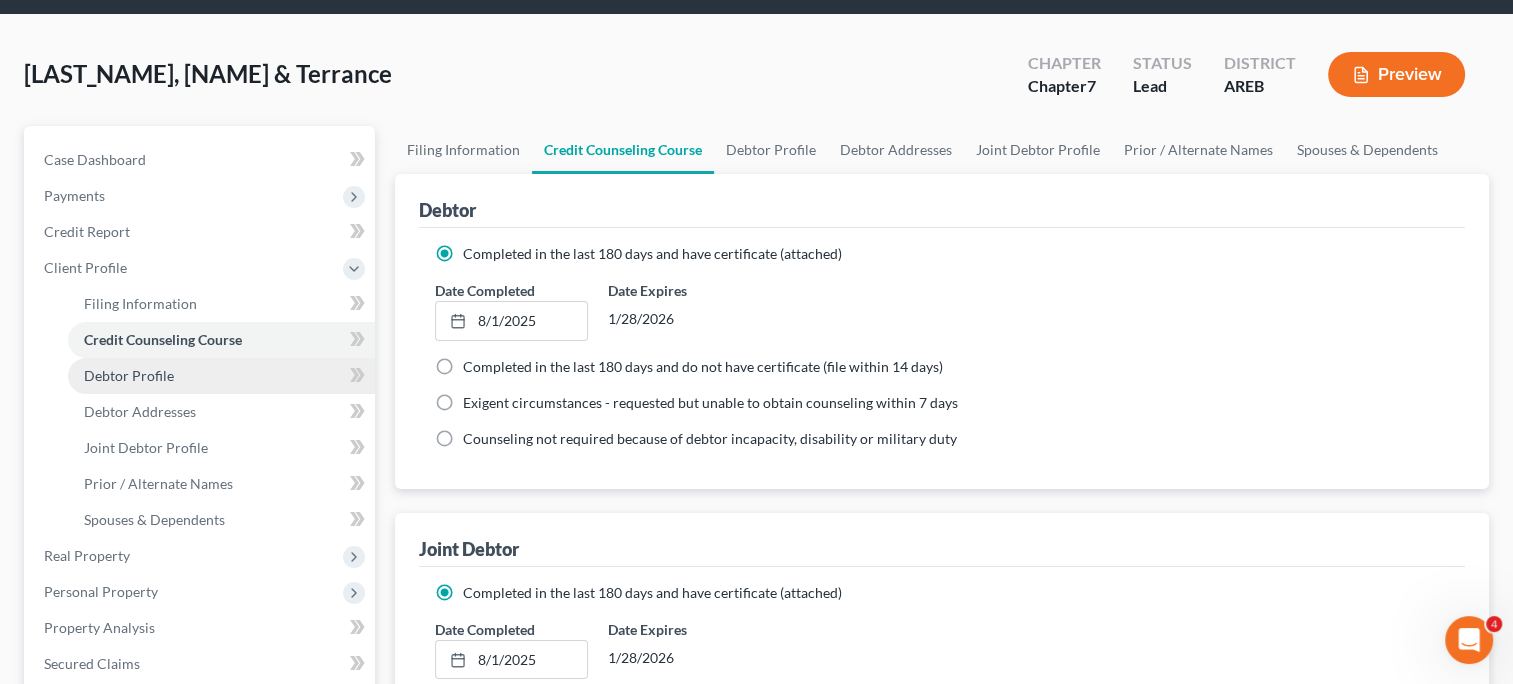 scroll, scrollTop: 38, scrollLeft: 0, axis: vertical 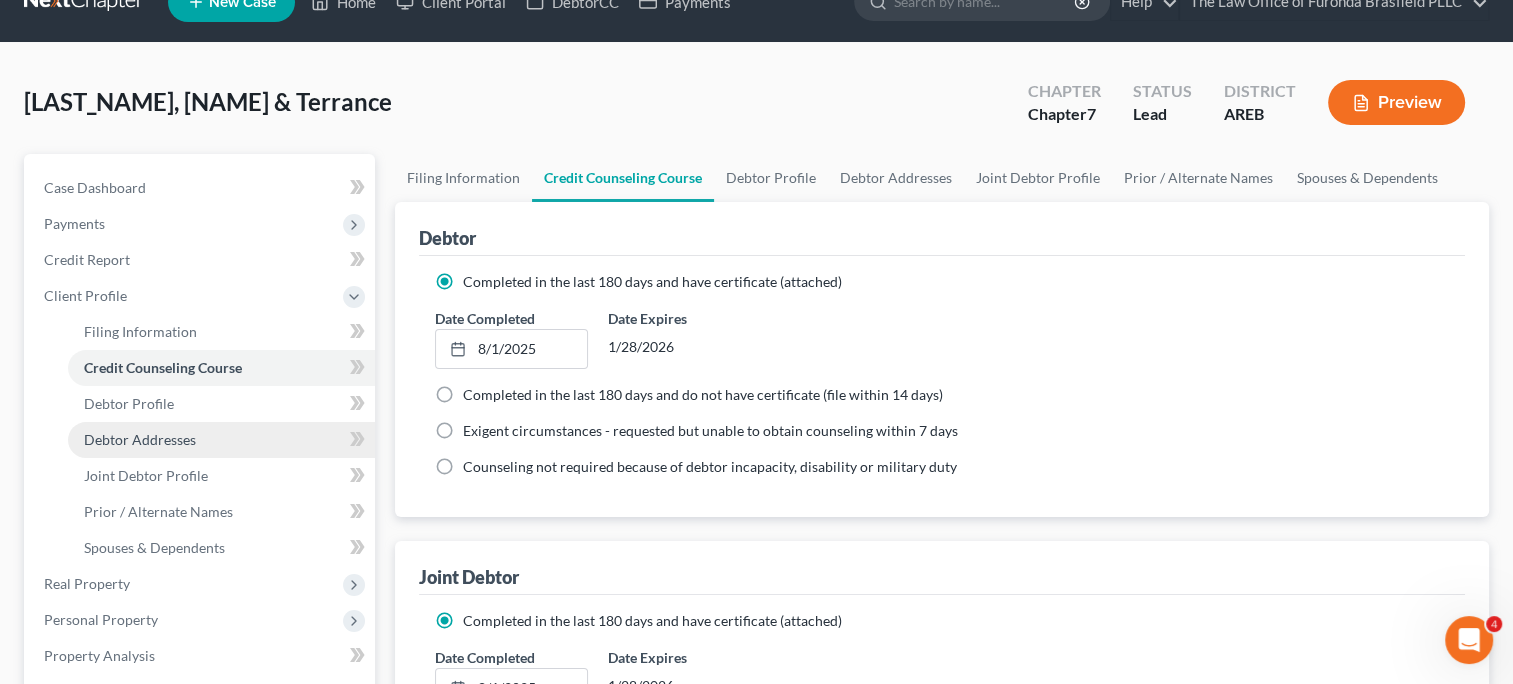 click on "Debtor Addresses" at bounding box center (140, 439) 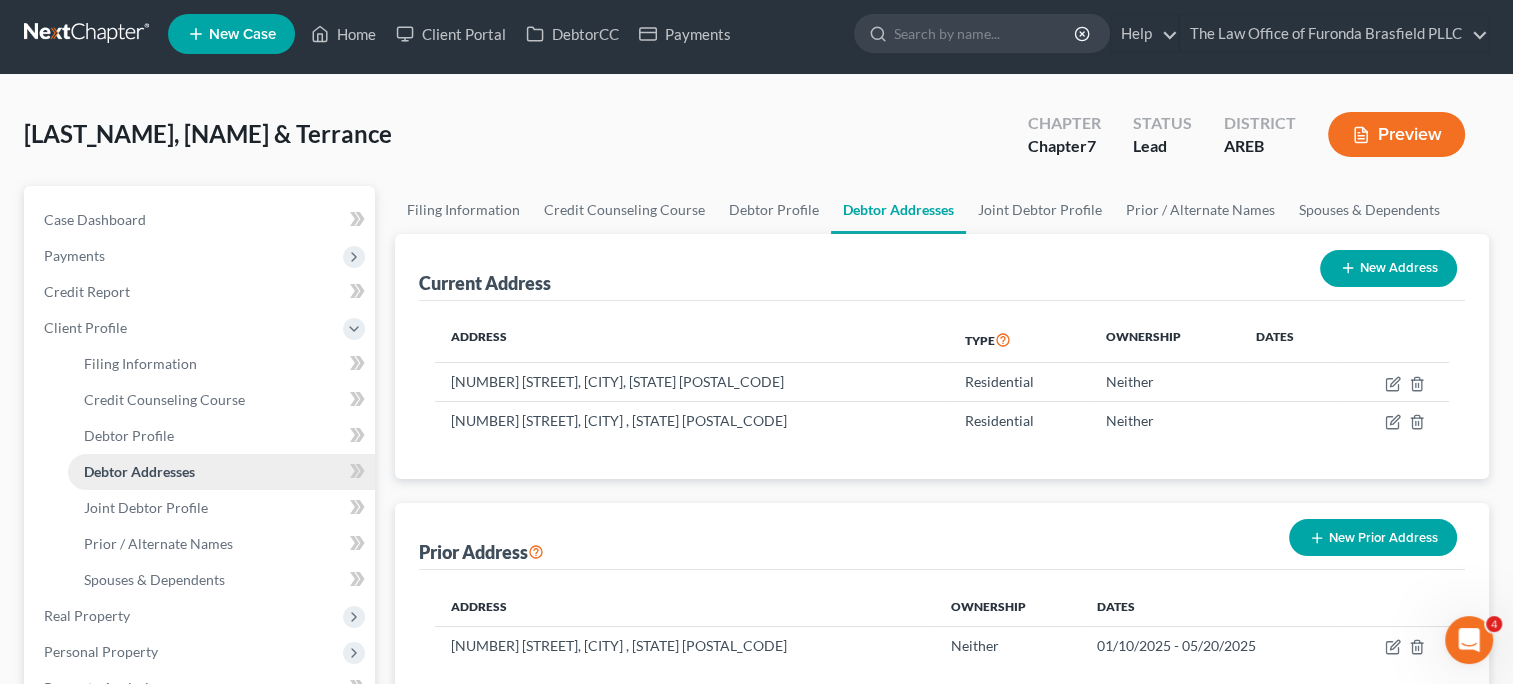 scroll, scrollTop: 0, scrollLeft: 0, axis: both 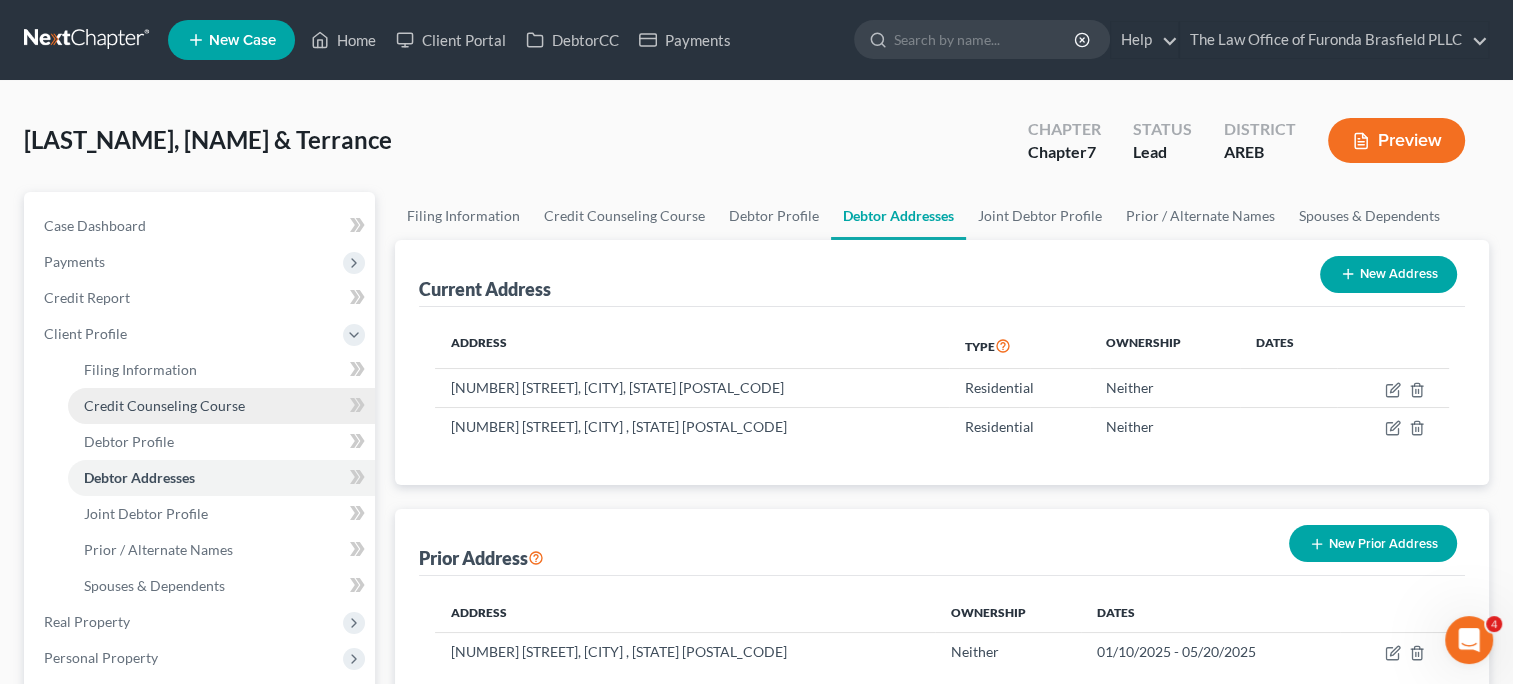 click on "Credit Counseling Course" at bounding box center (221, 406) 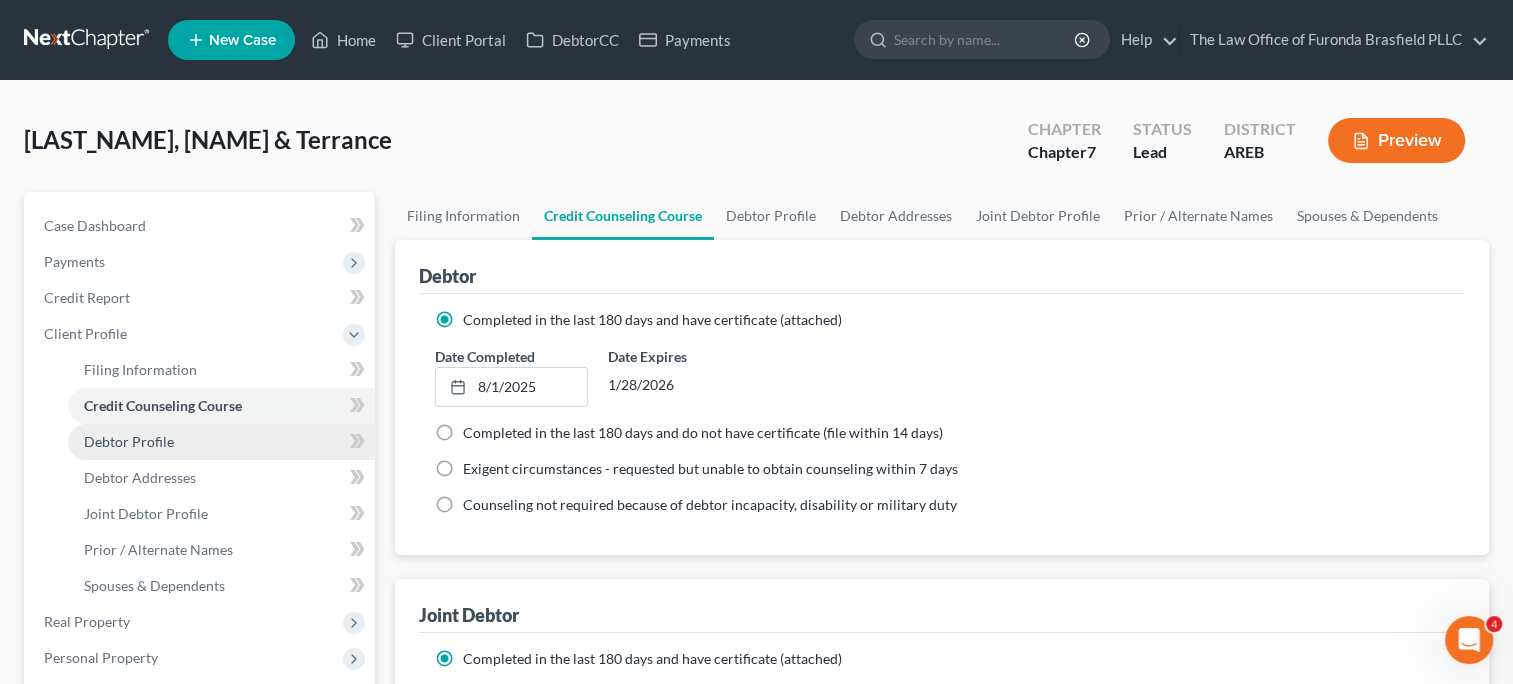 click on "Debtor Profile" at bounding box center [129, 441] 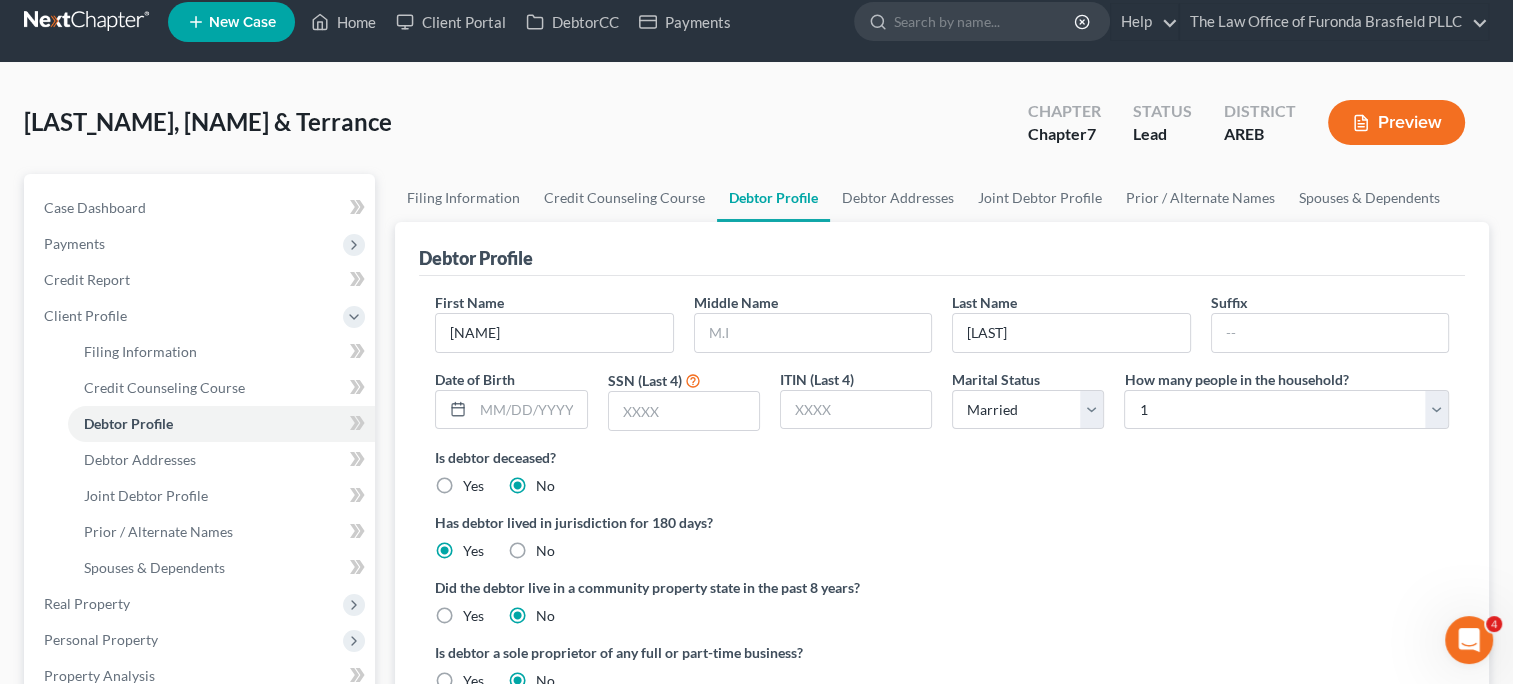 scroll, scrollTop: 13, scrollLeft: 0, axis: vertical 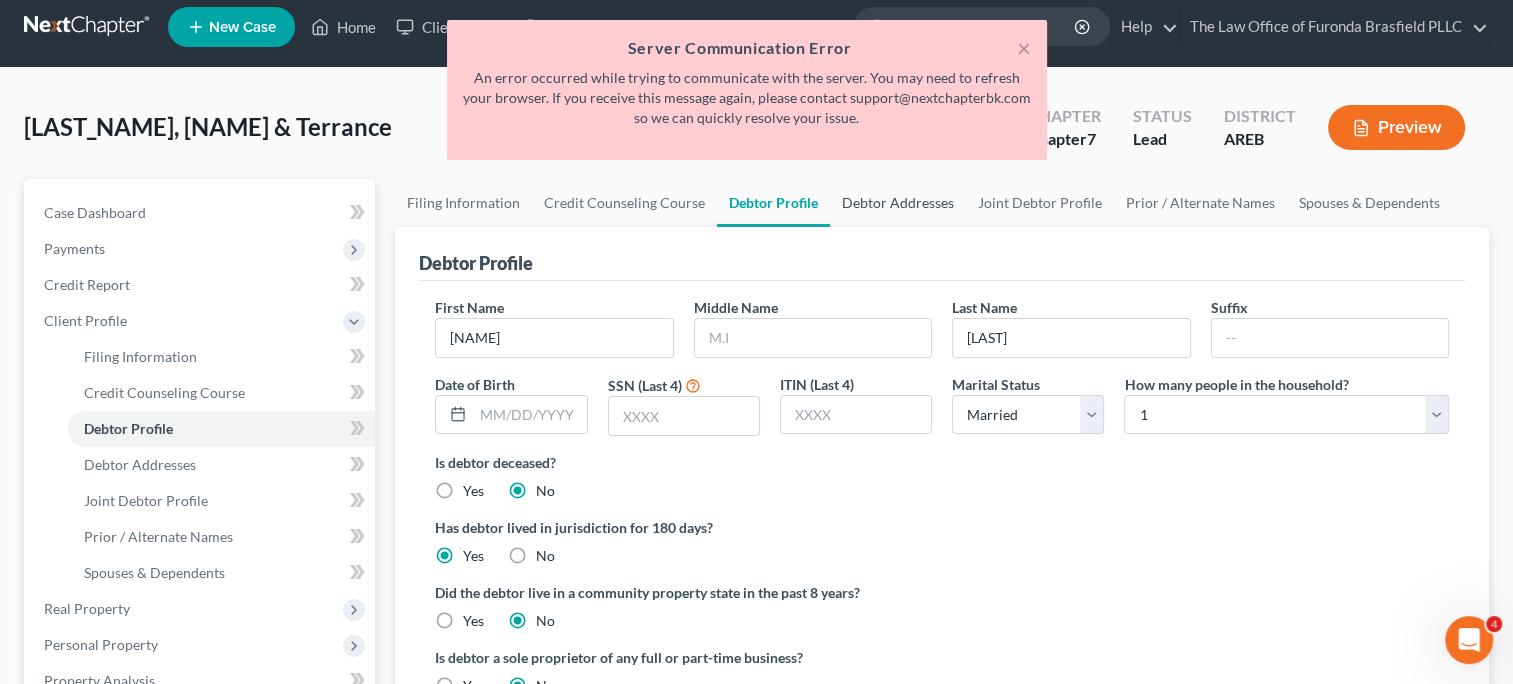 click on "Debtor Addresses" at bounding box center [898, 203] 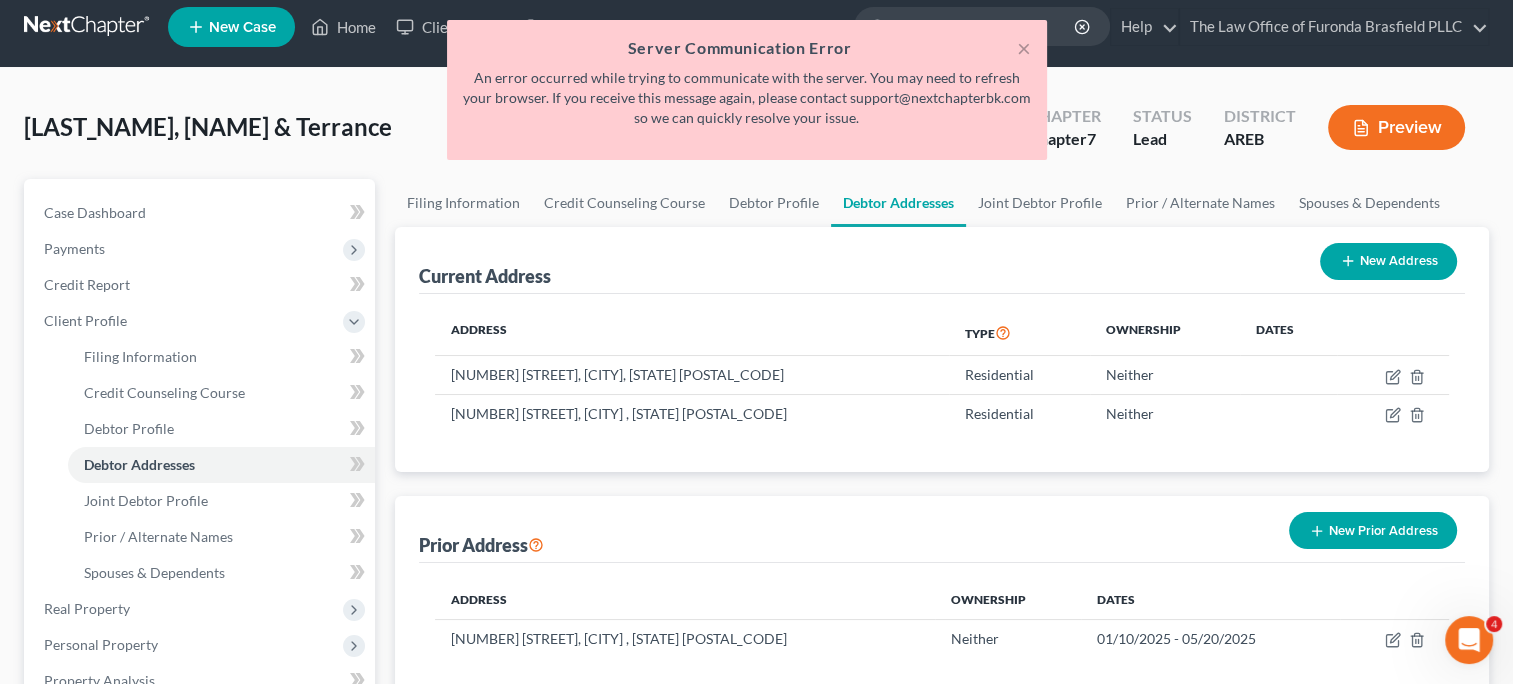 scroll, scrollTop: 0, scrollLeft: 0, axis: both 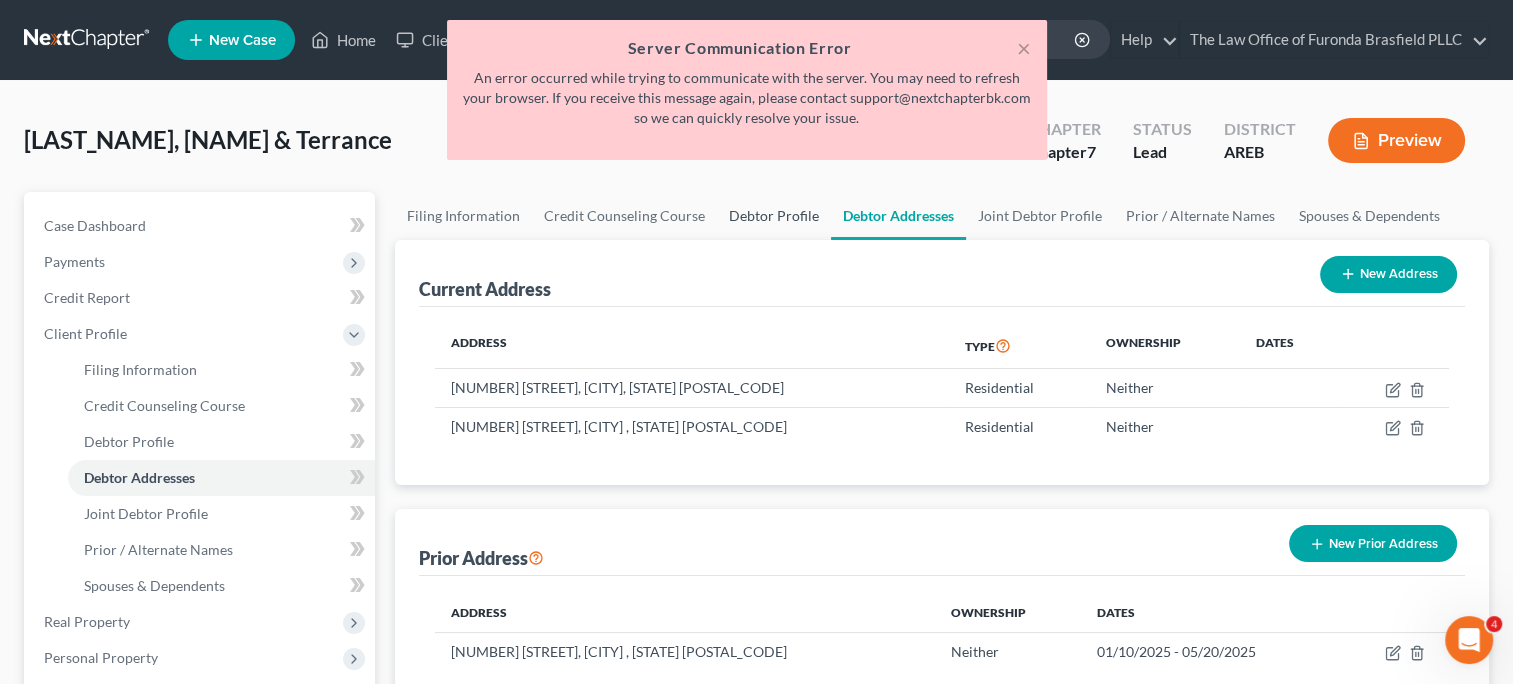 click on "Debtor Profile" at bounding box center [774, 216] 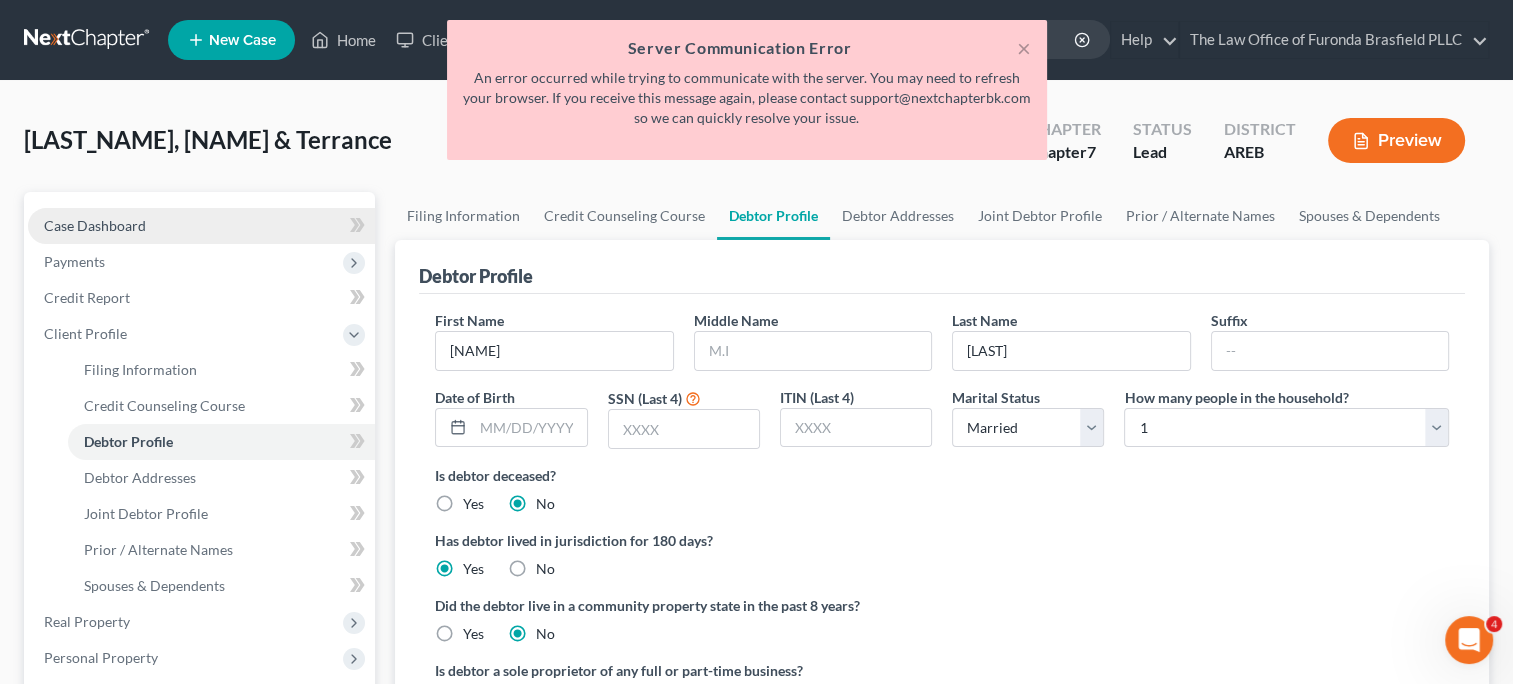 click on "Case Dashboard" at bounding box center (201, 226) 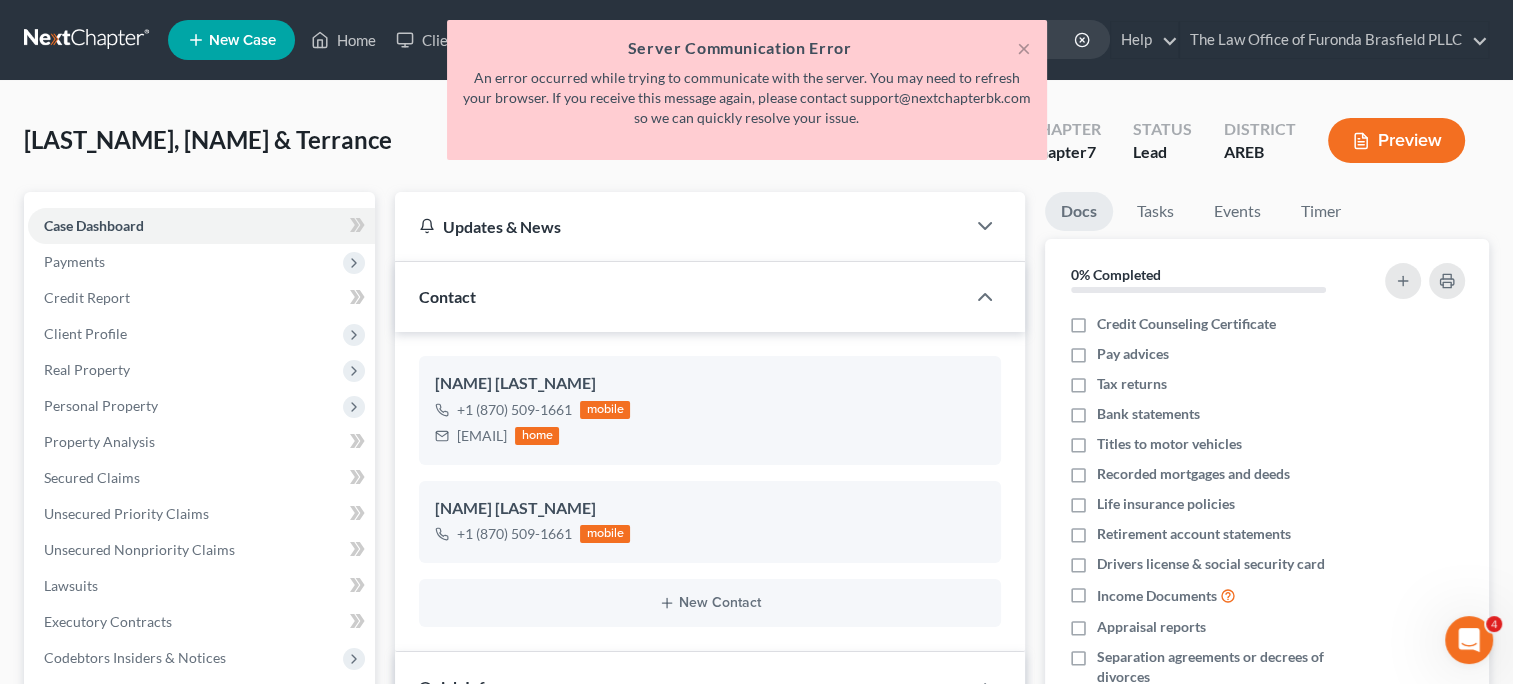scroll, scrollTop: 416, scrollLeft: 0, axis: vertical 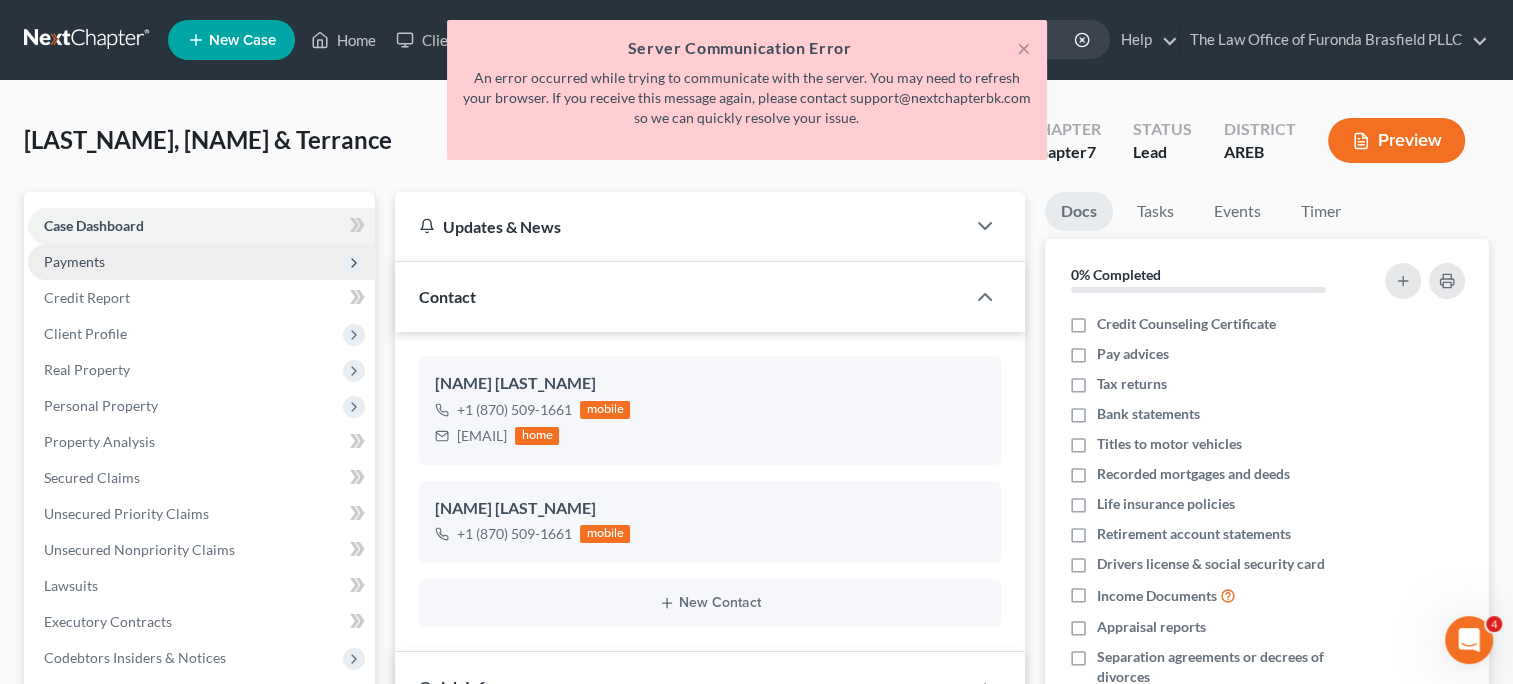 click on "Payments" at bounding box center [201, 262] 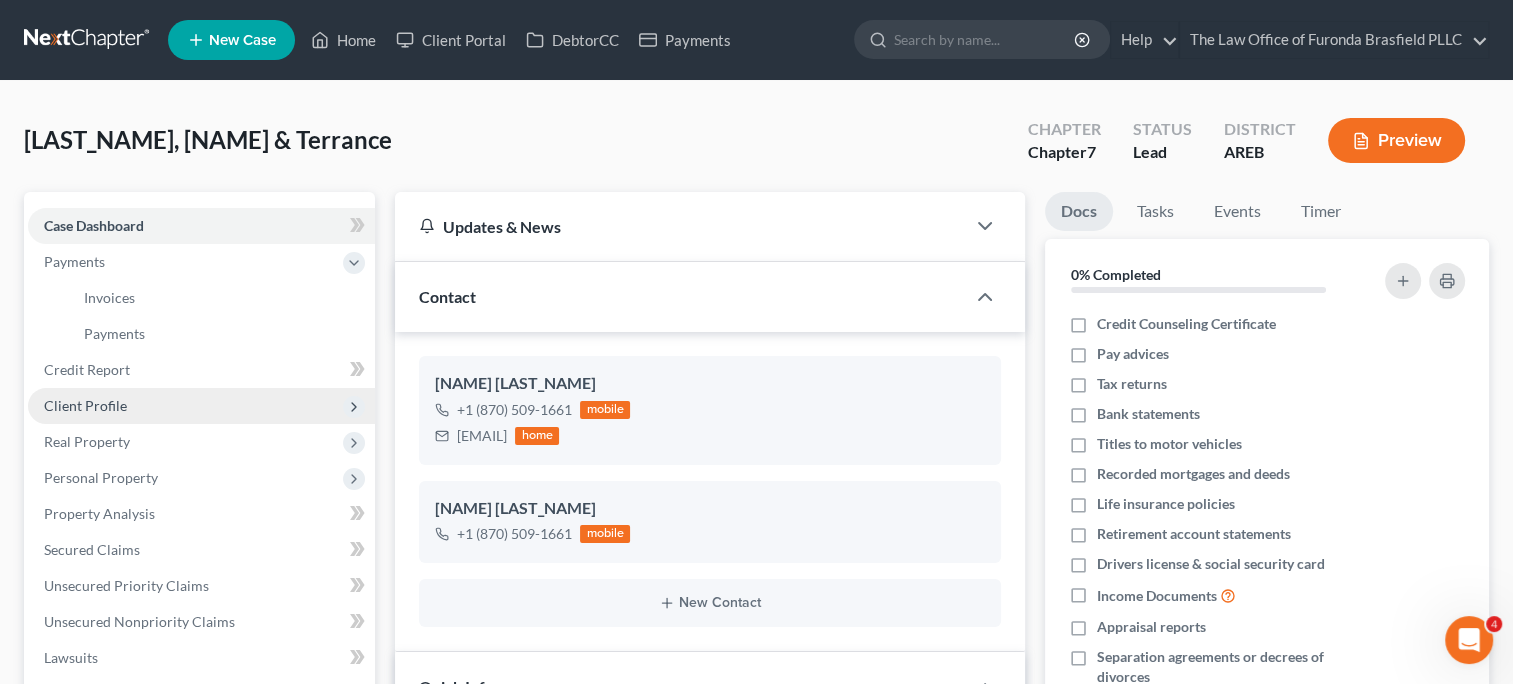 click on "Client Profile" at bounding box center (201, 406) 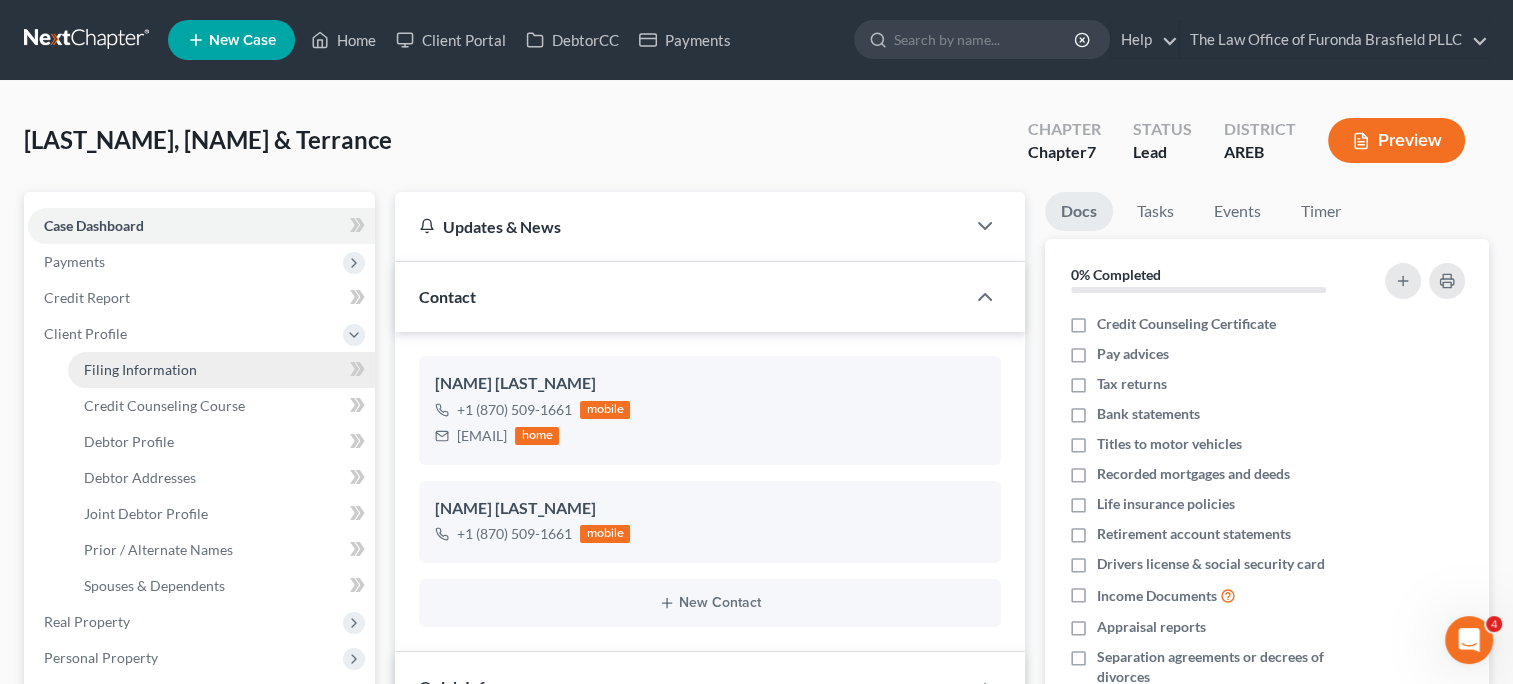 click on "Filing Information" at bounding box center (221, 370) 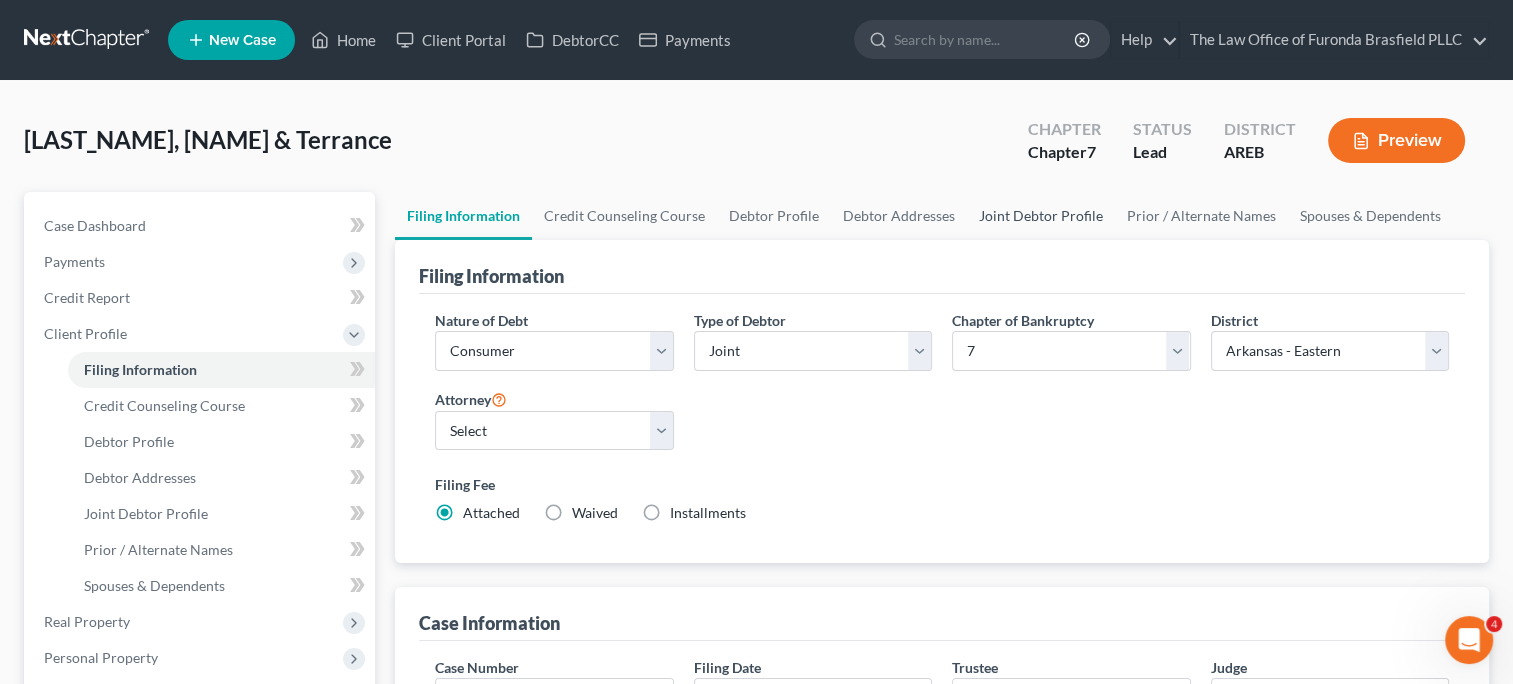 click on "Joint Debtor Profile" at bounding box center (1041, 216) 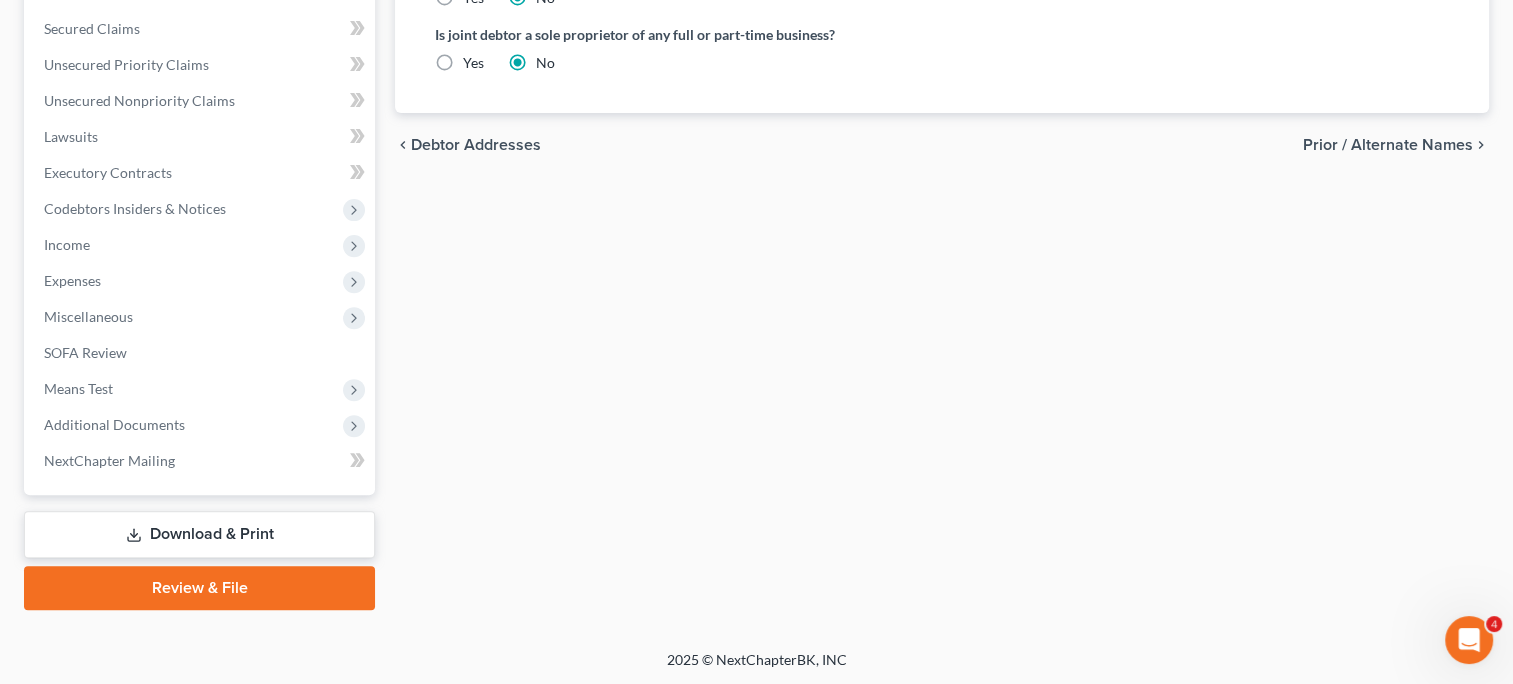 scroll, scrollTop: 0, scrollLeft: 0, axis: both 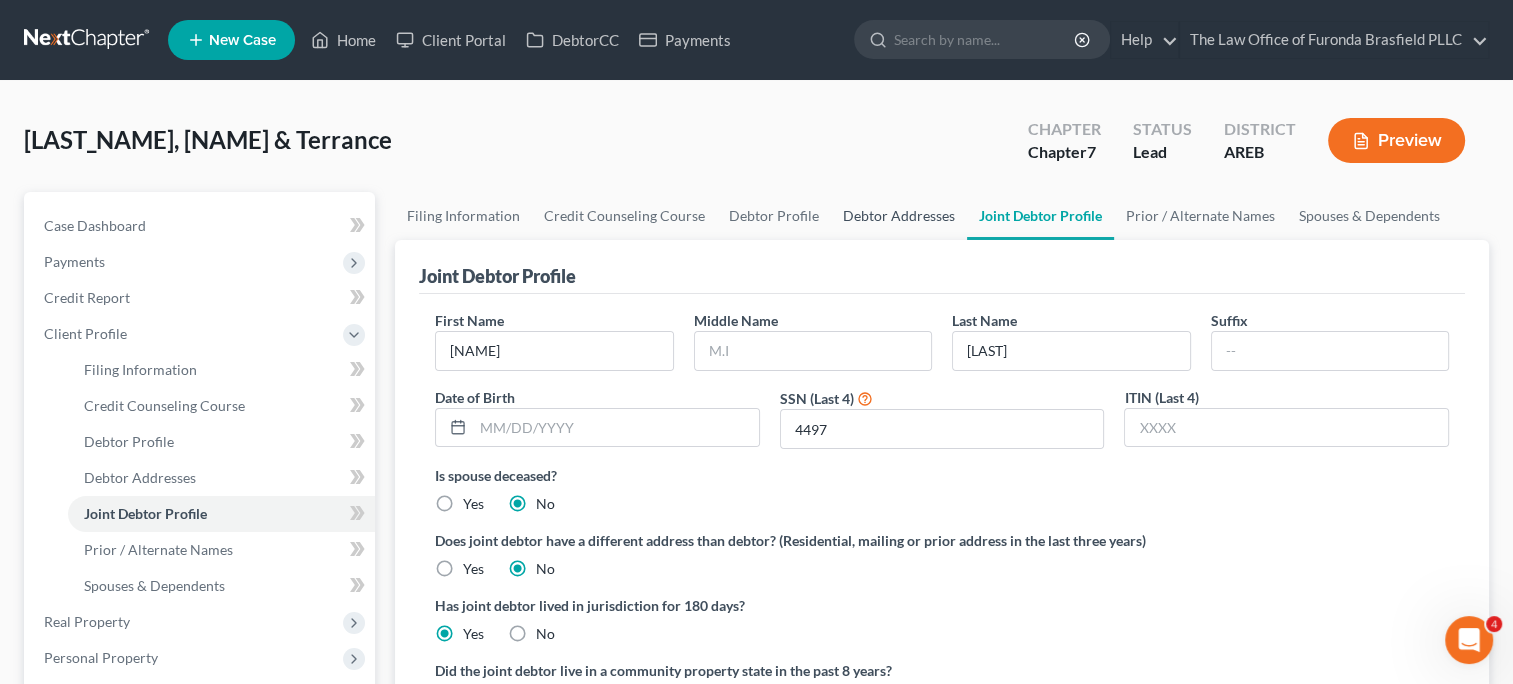 click on "Debtor Addresses" at bounding box center [899, 216] 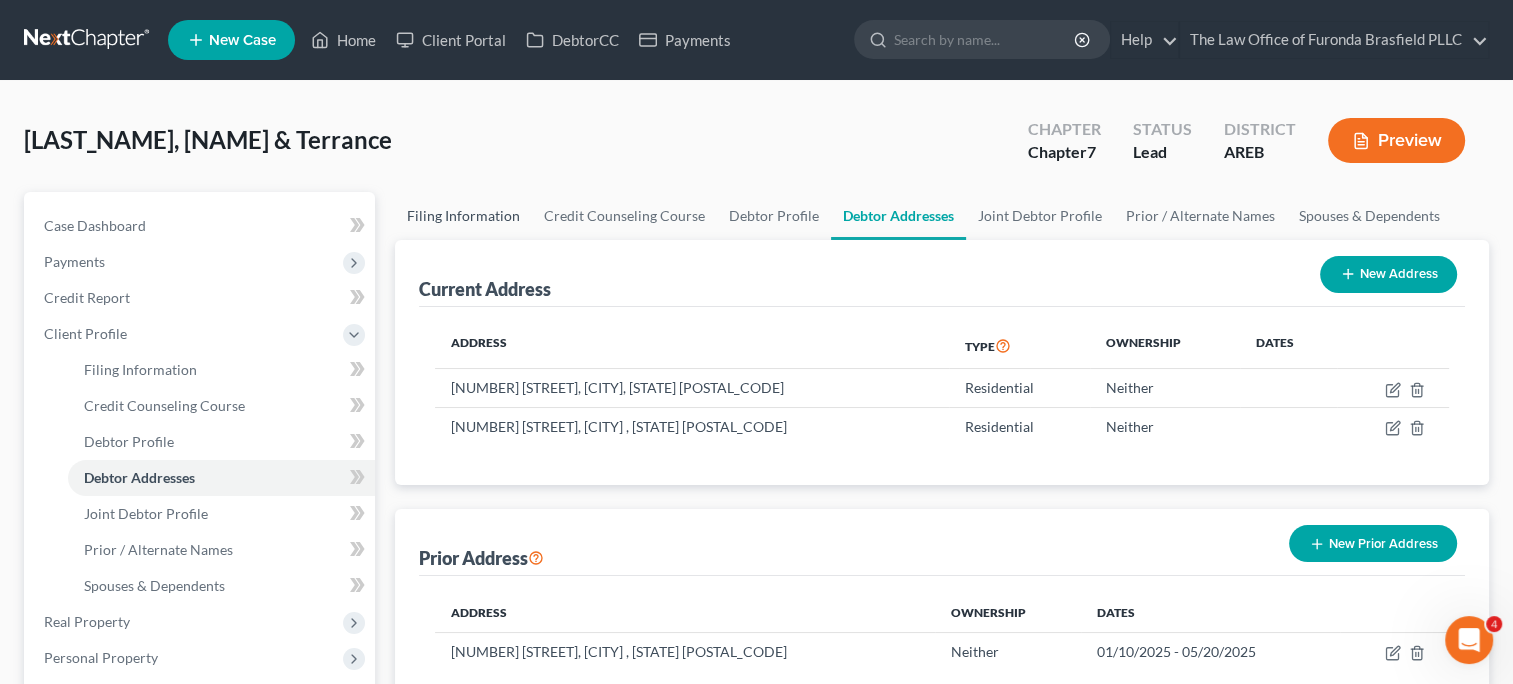 click on "Filing Information" at bounding box center [463, 216] 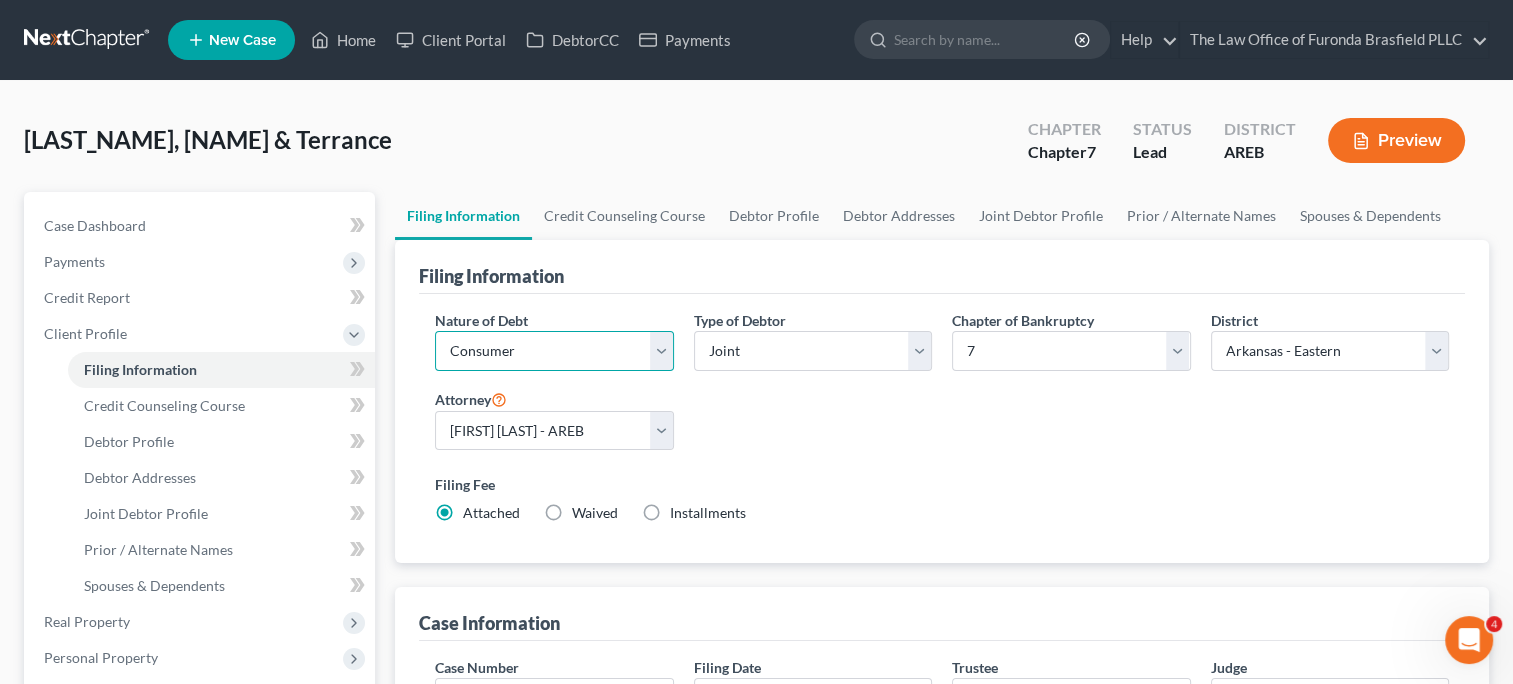 click on "Select Business Consumer Other" at bounding box center (554, 351) 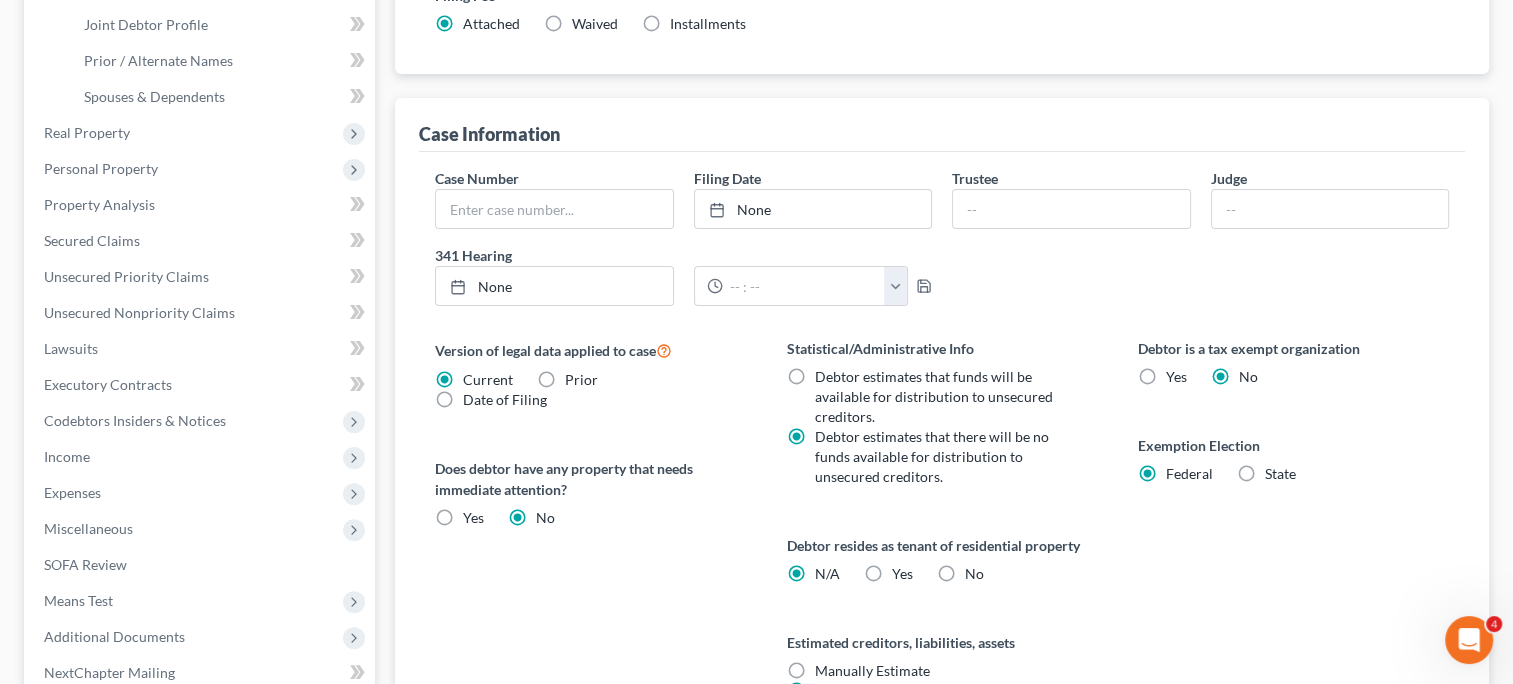 scroll, scrollTop: 501, scrollLeft: 0, axis: vertical 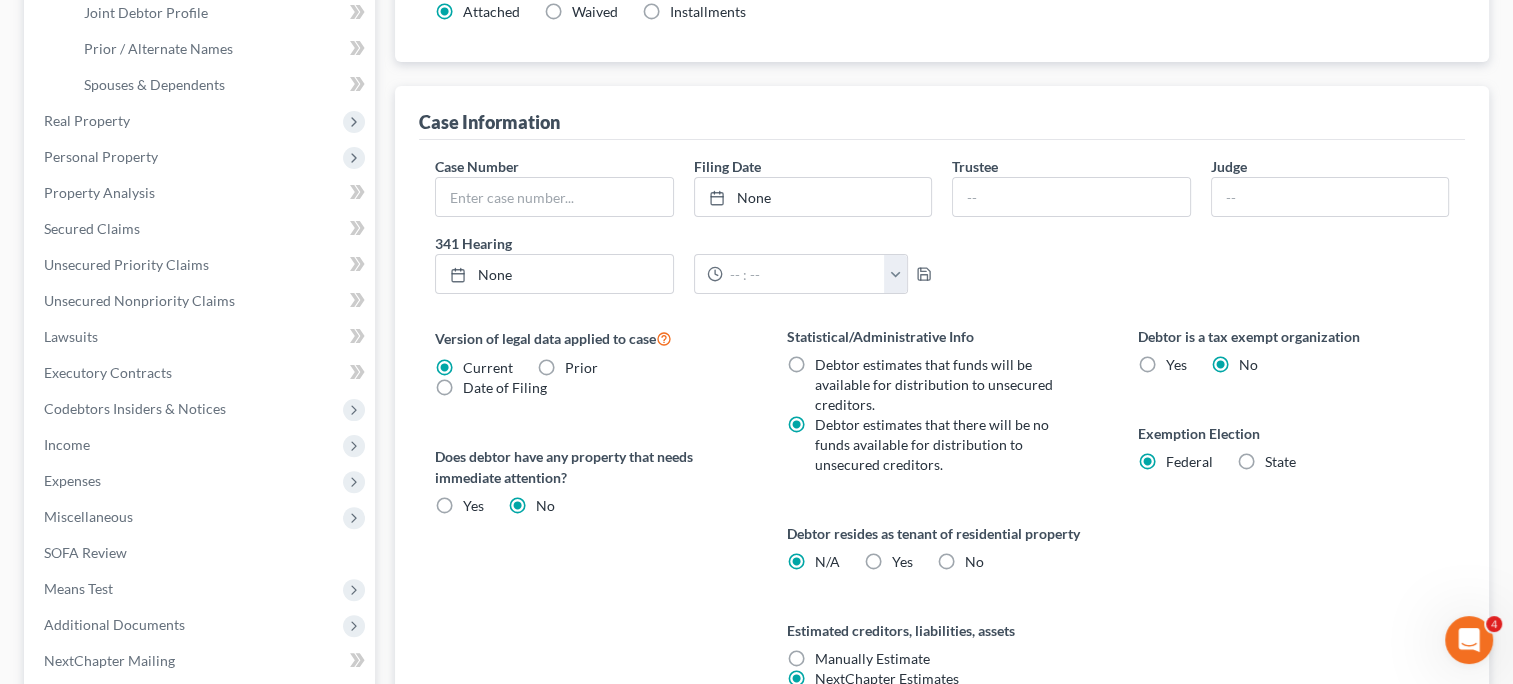 click on "Yes Yes" at bounding box center [473, 506] 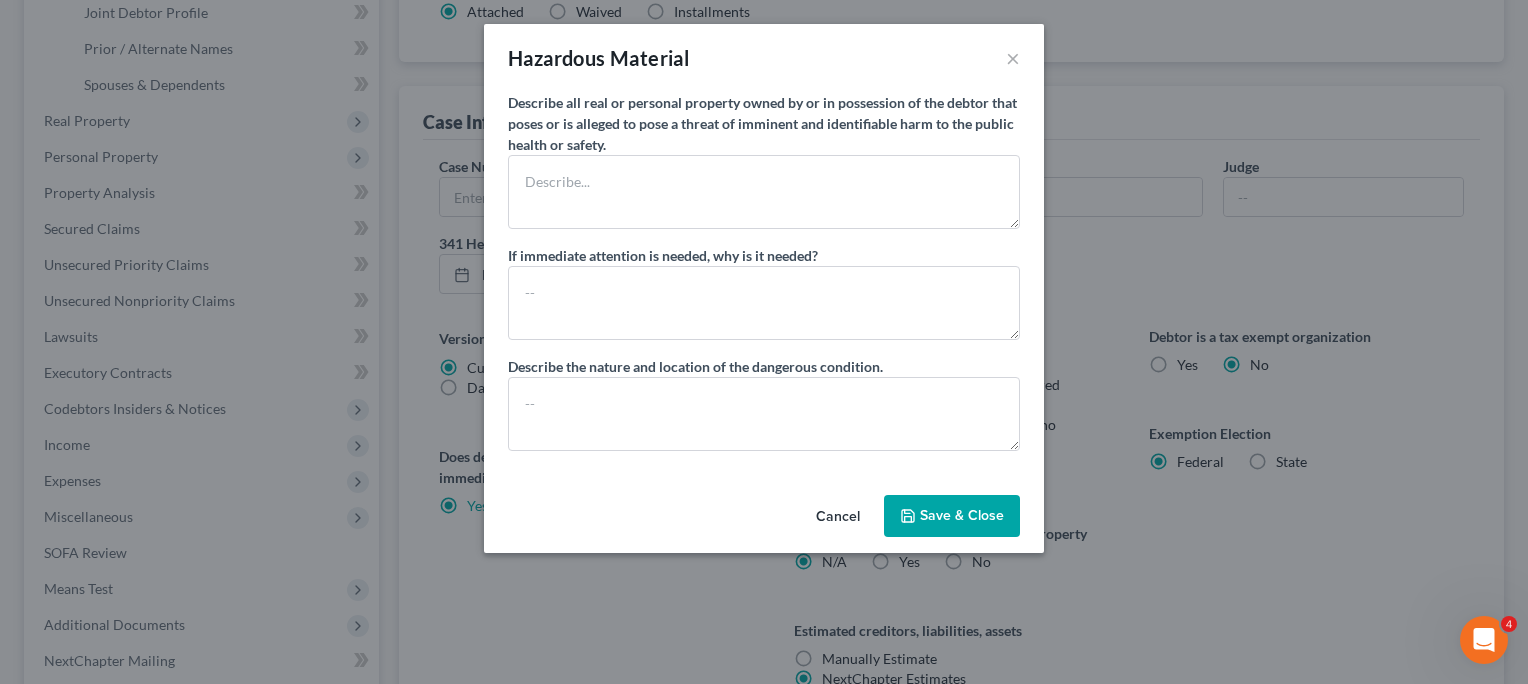 click on "Cancel" at bounding box center (838, 517) 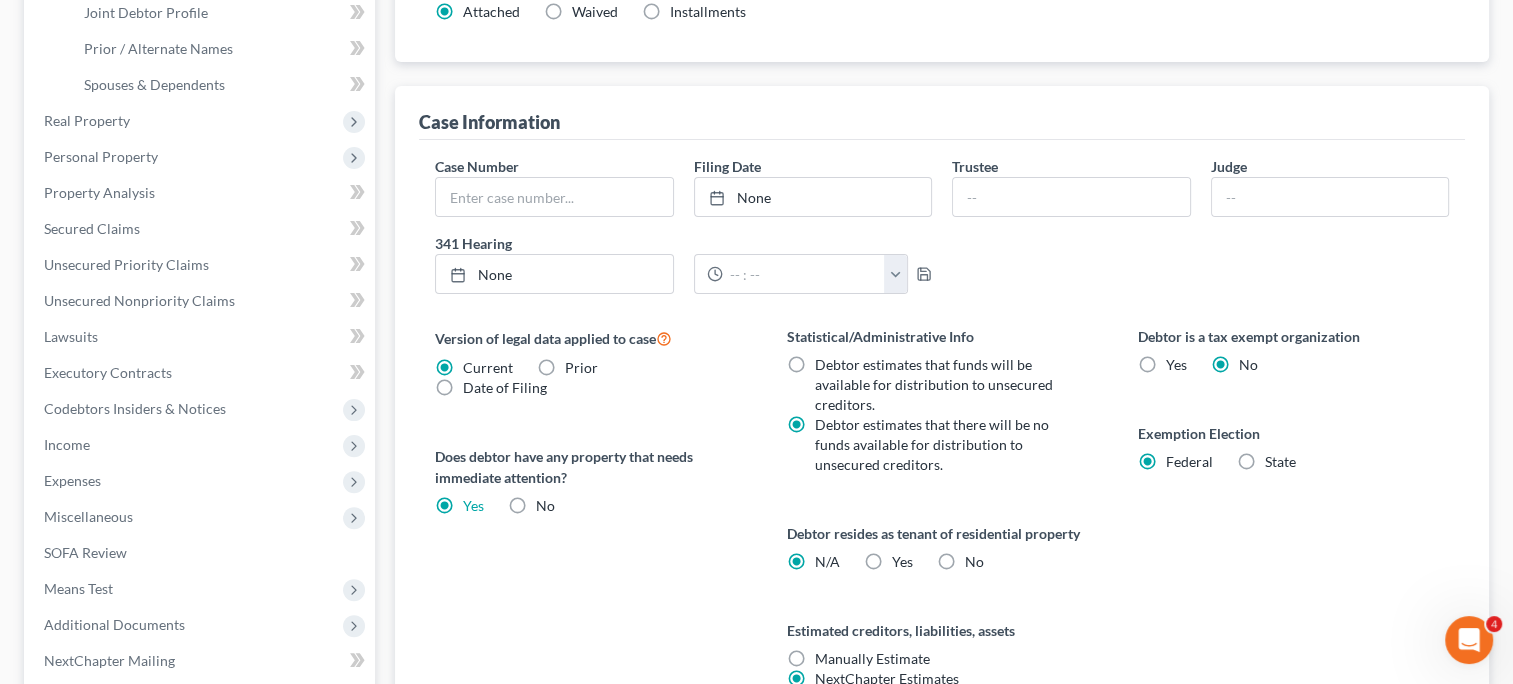 click on "No" at bounding box center [545, 506] 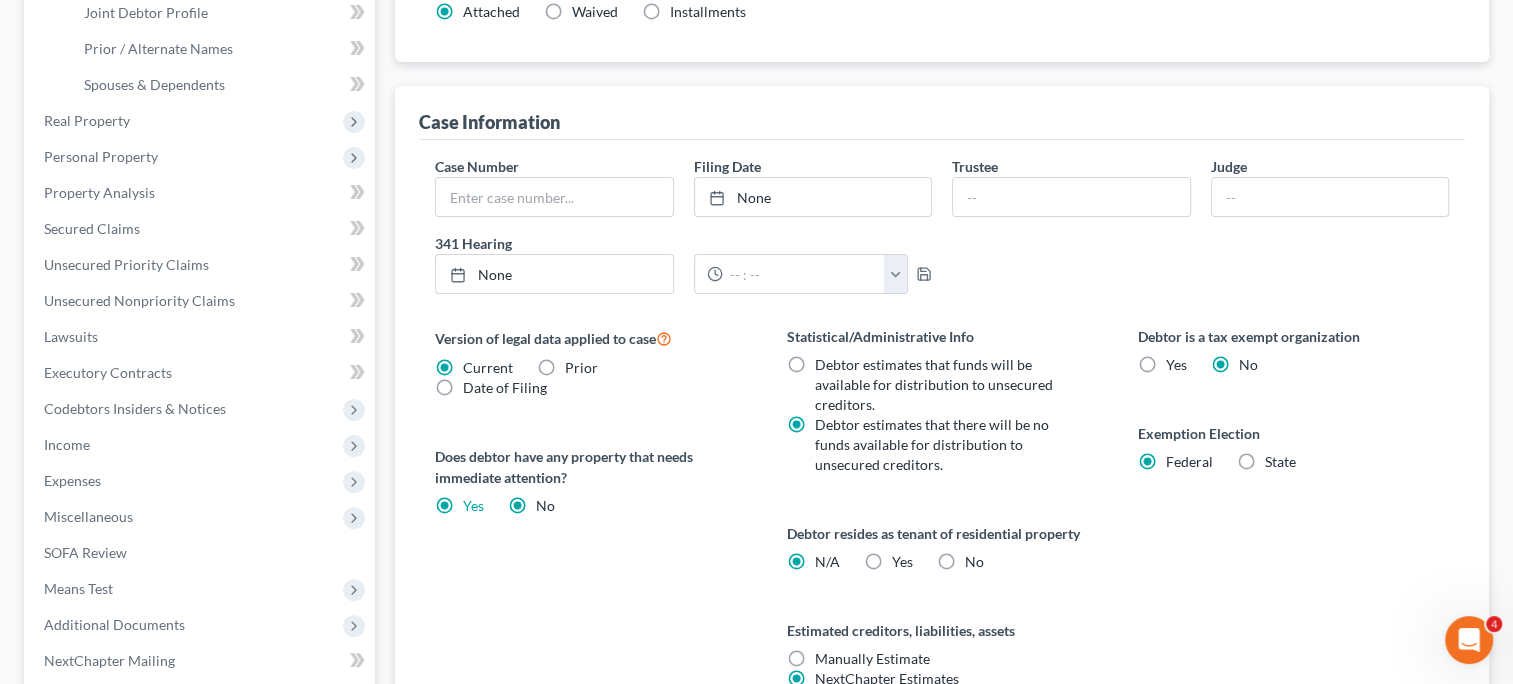 radio on "false" 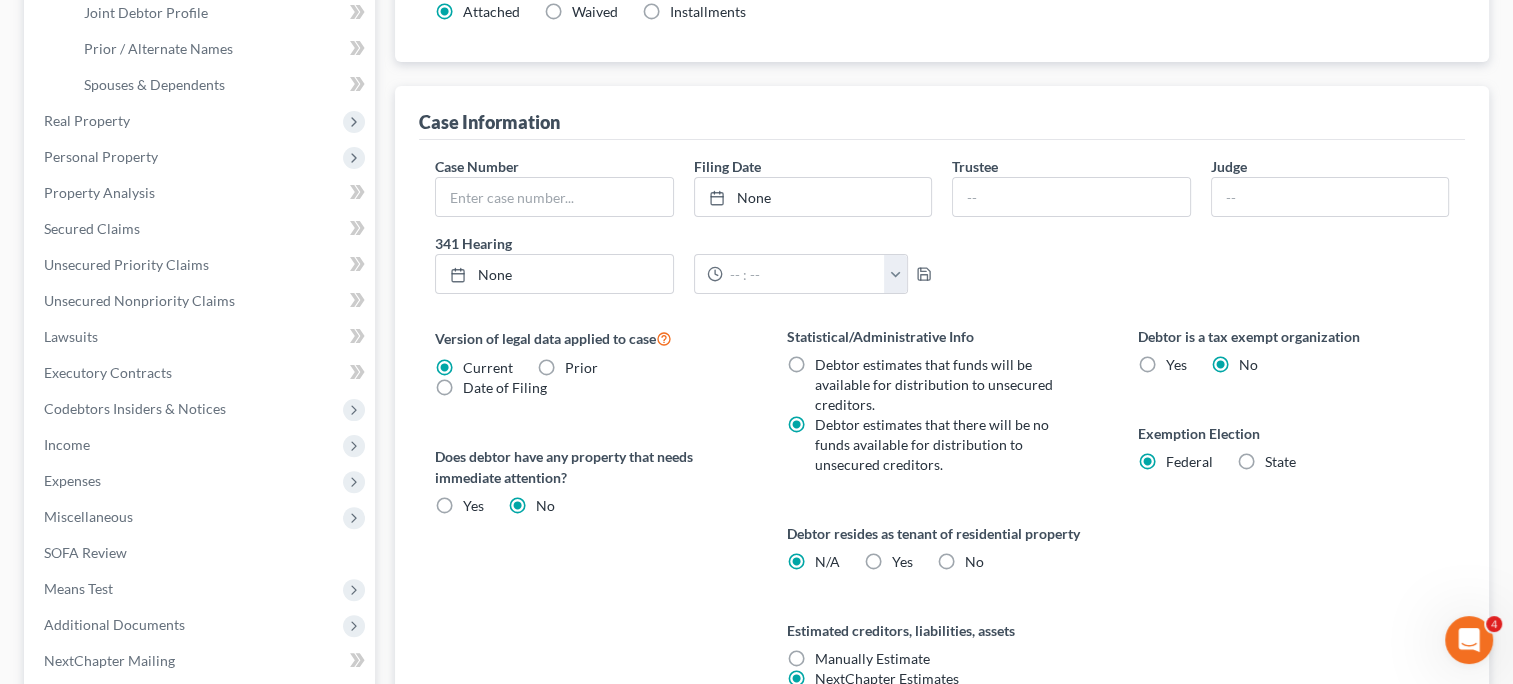 click on "Yes Yes" at bounding box center [902, 562] 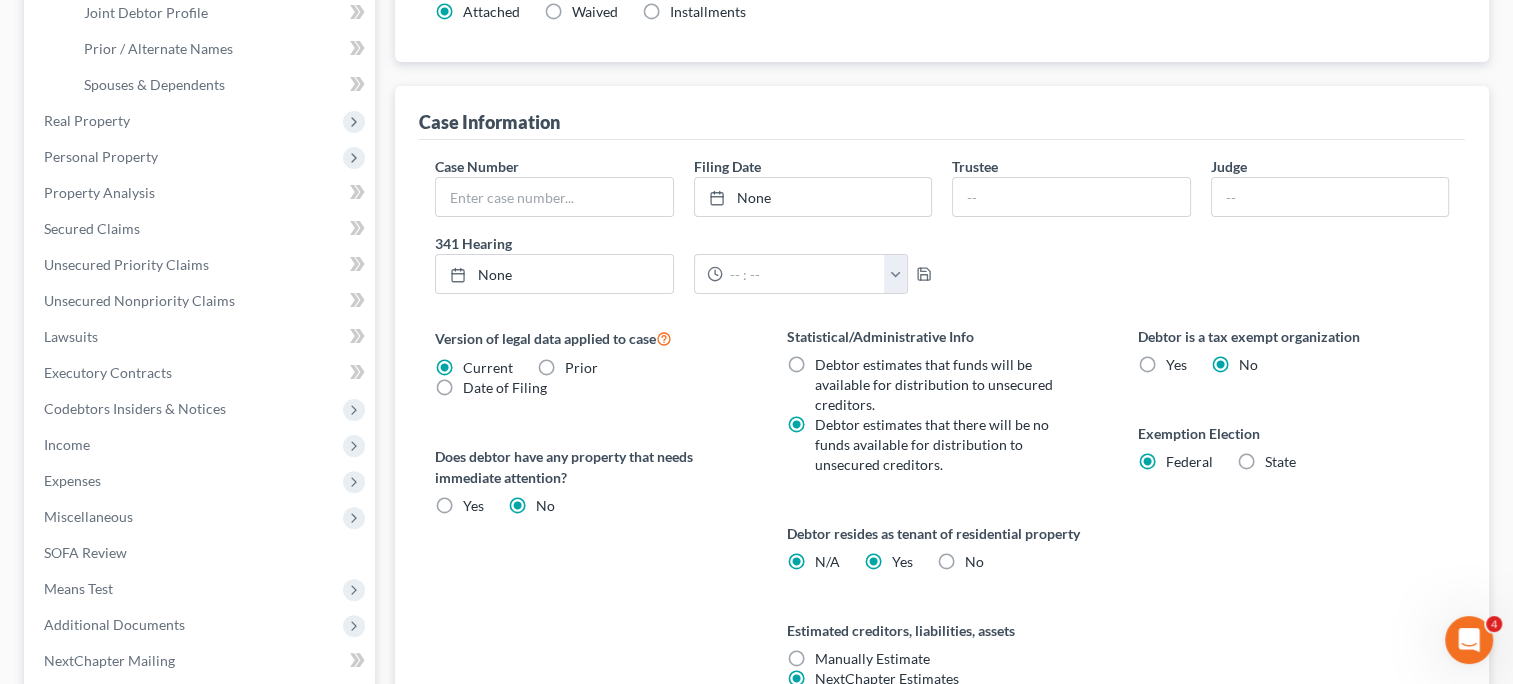 radio on "false" 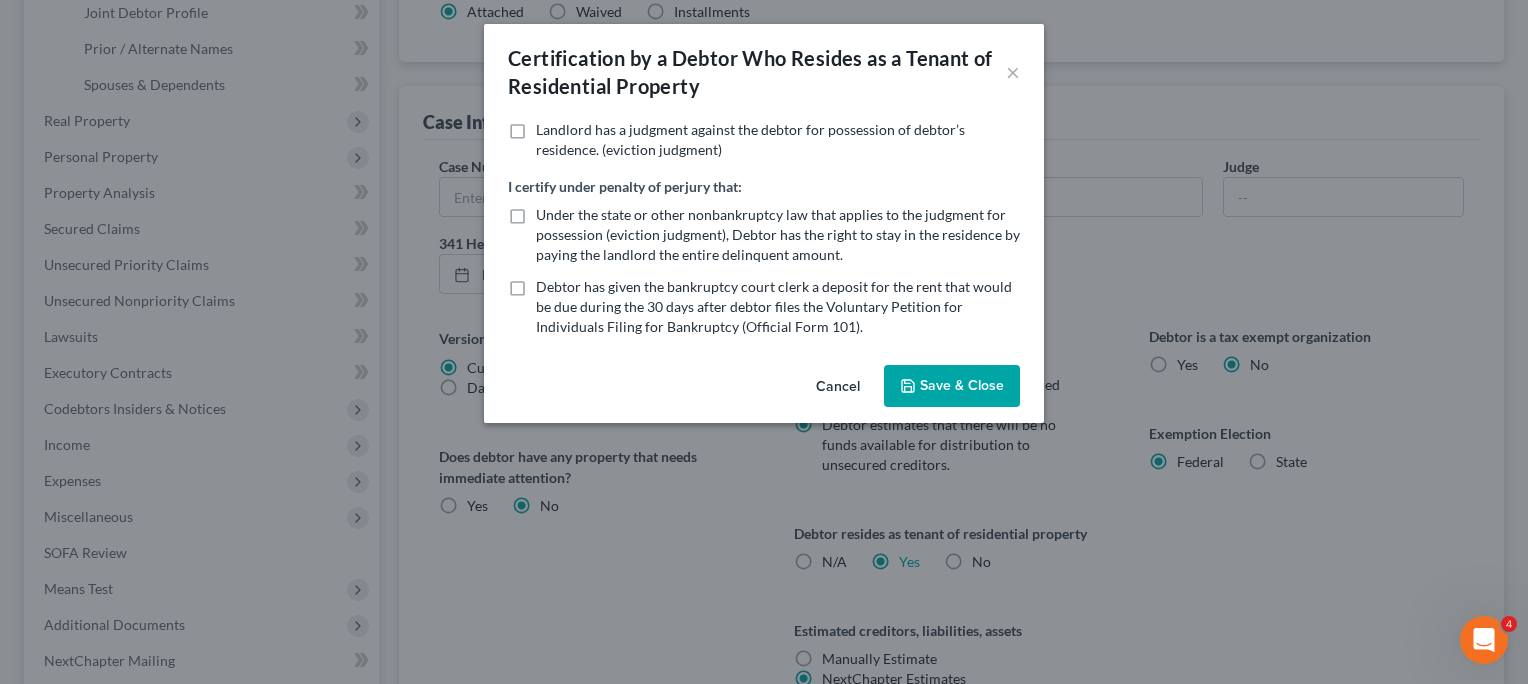 click on "Cancel" at bounding box center [838, 387] 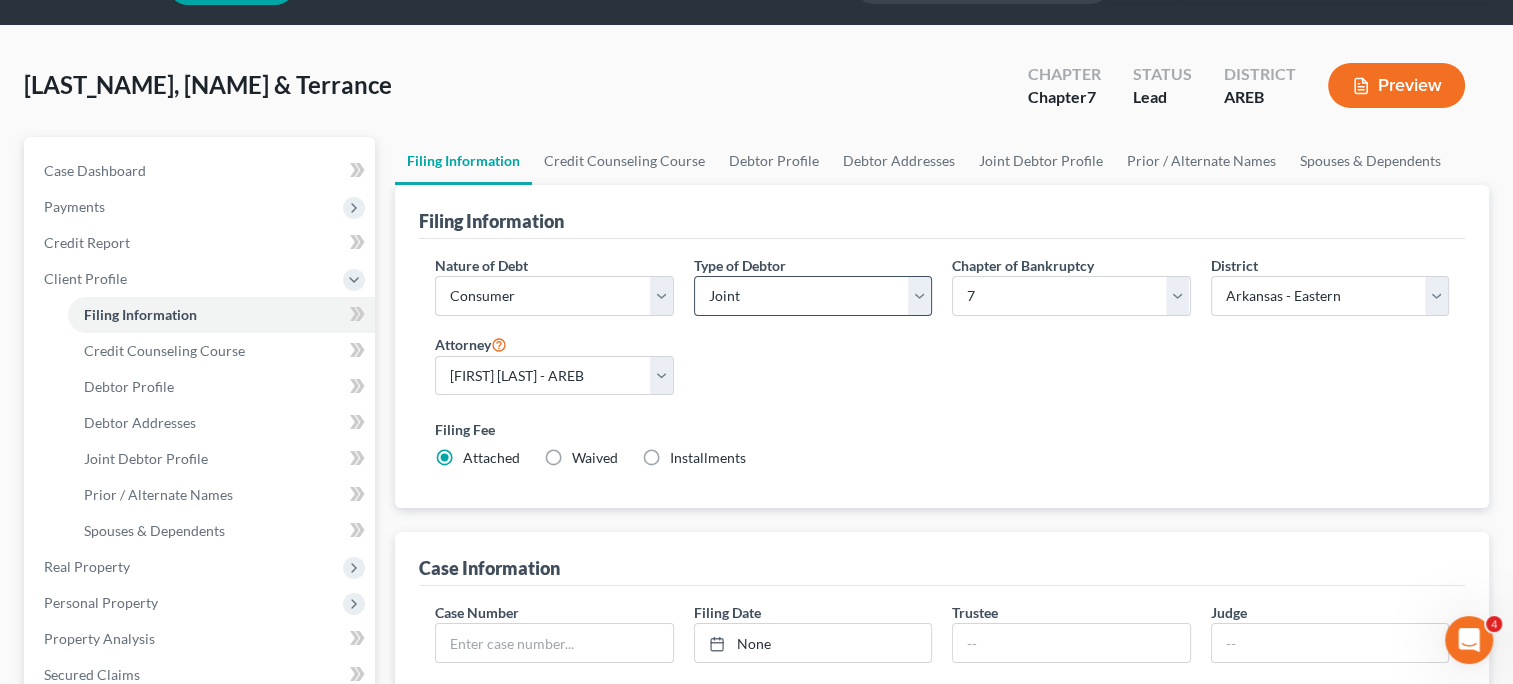 scroll, scrollTop: 0, scrollLeft: 0, axis: both 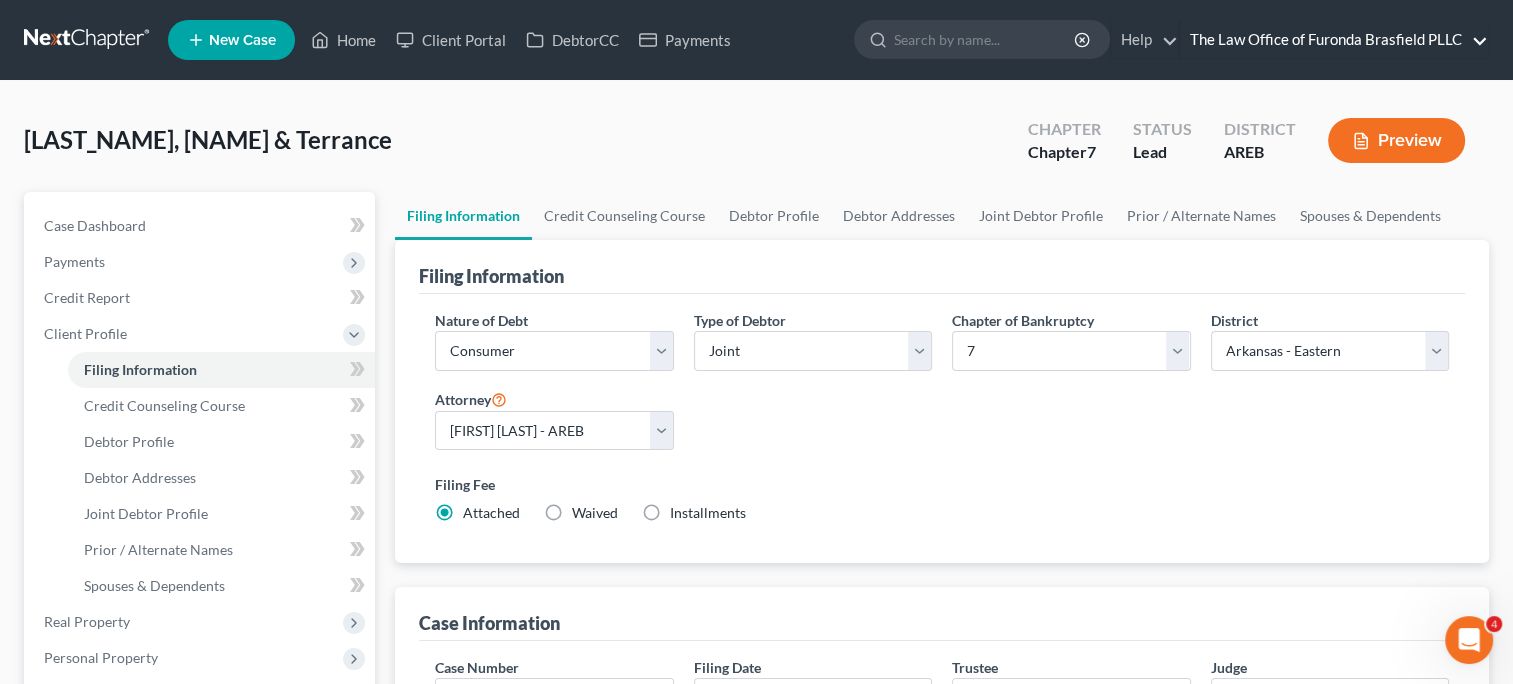click on "The Law Office of Furonda Brasfield PLLC" at bounding box center (1334, 40) 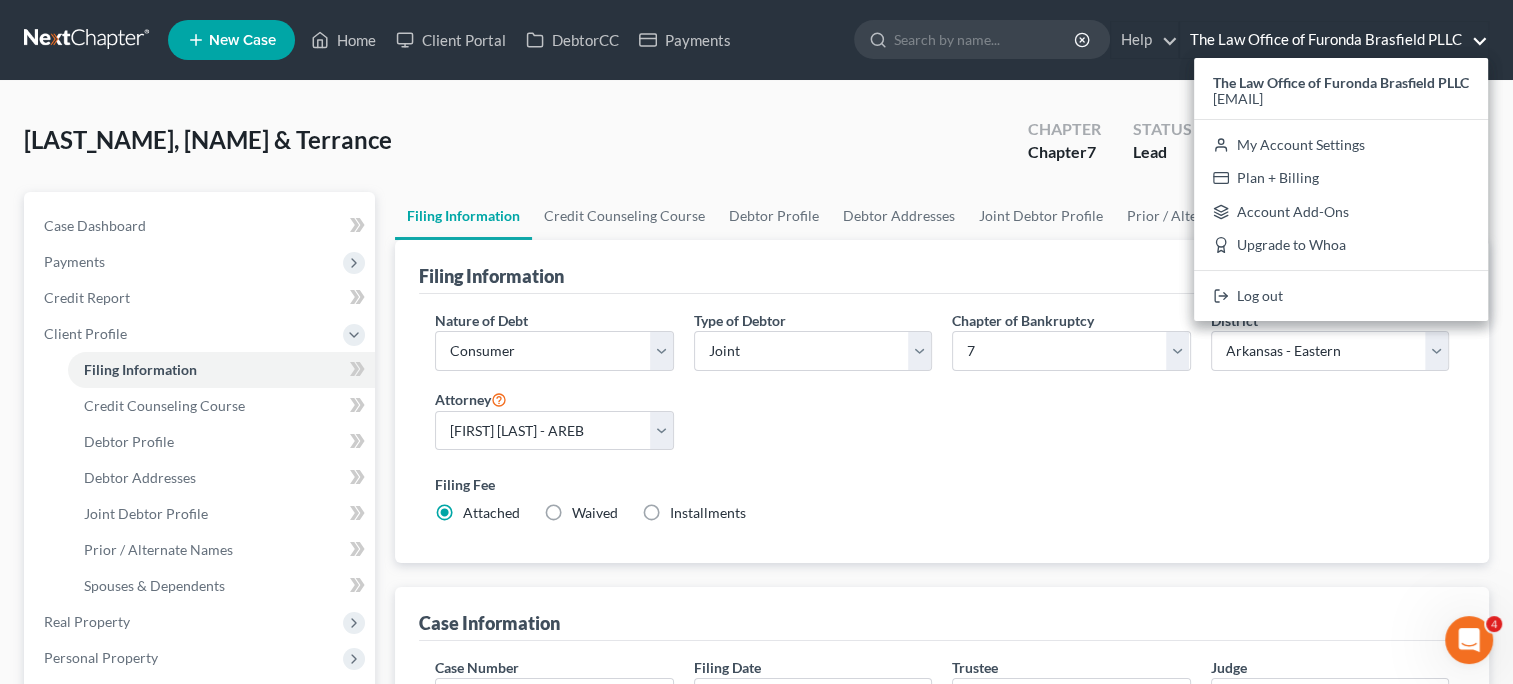 click on "[LAST_NAME], [NAME] & Terrance Upgraded Chapter Chapter 7 Status Lead District AREB Preview" at bounding box center (756, 148) 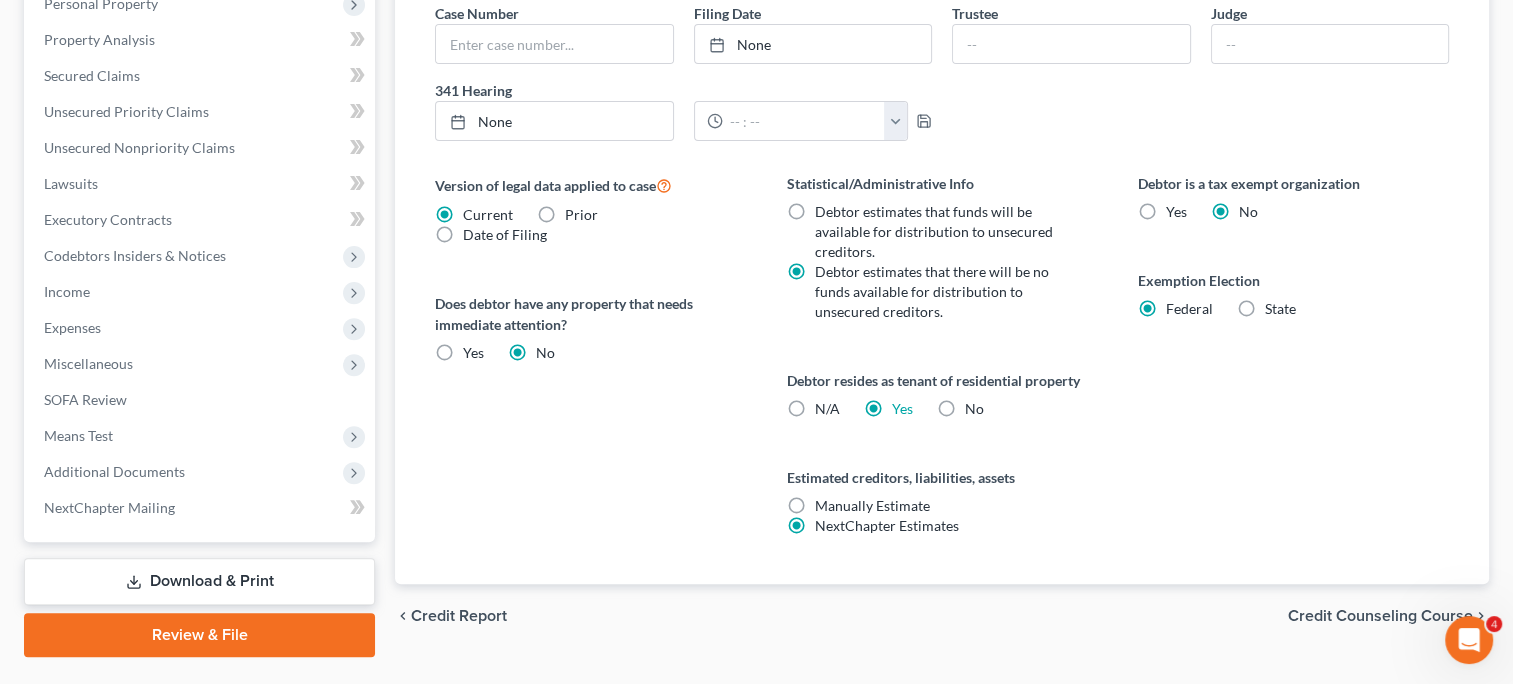 scroll, scrollTop: 701, scrollLeft: 0, axis: vertical 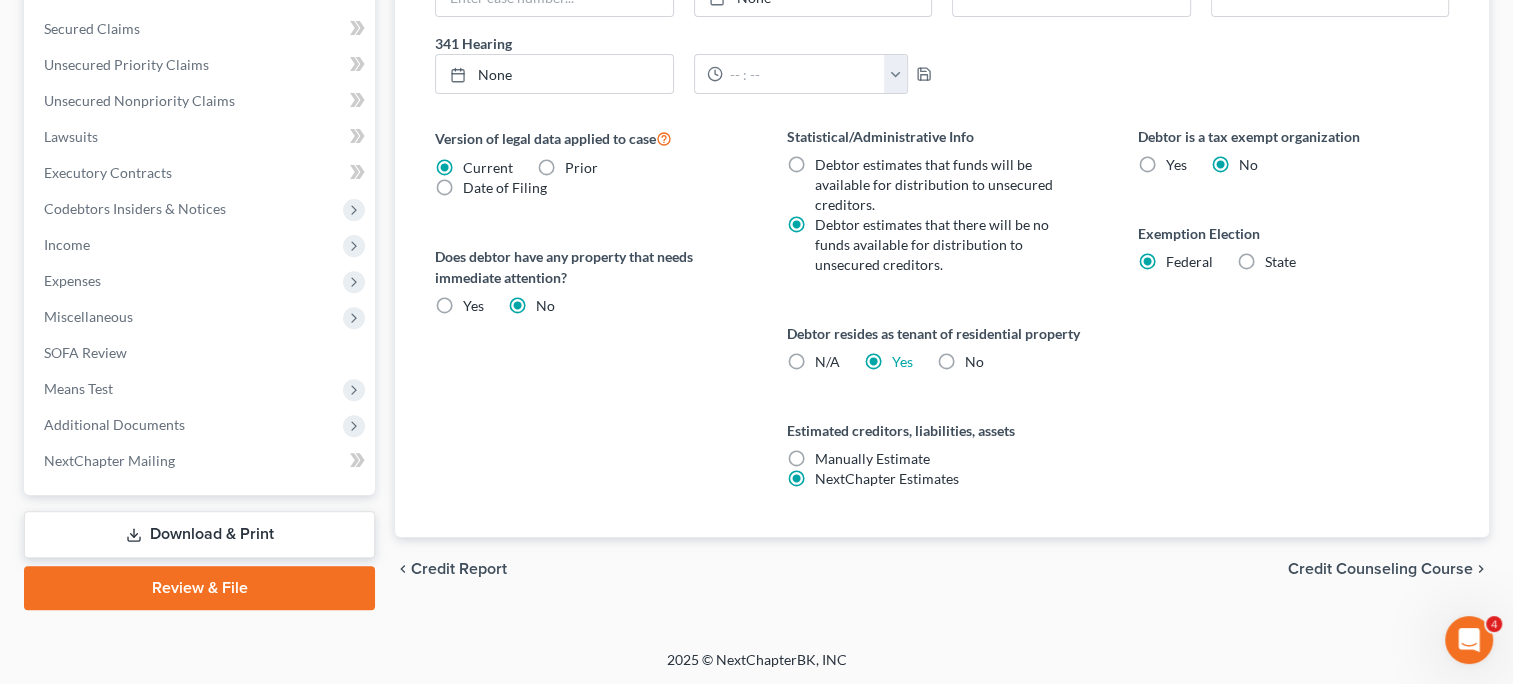 drag, startPoint x: 1136, startPoint y: 128, endPoint x: 1246, endPoint y: 255, distance: 168.01488 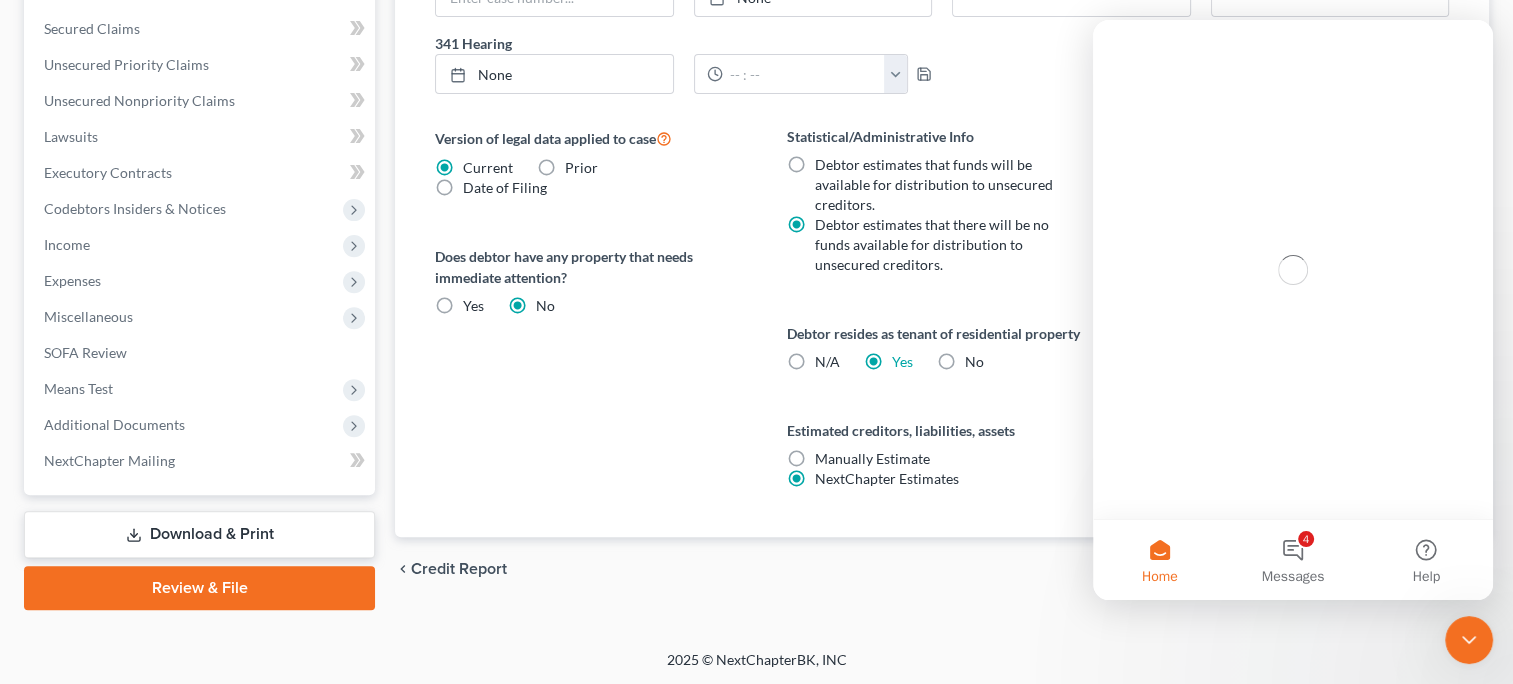 scroll, scrollTop: 0, scrollLeft: 0, axis: both 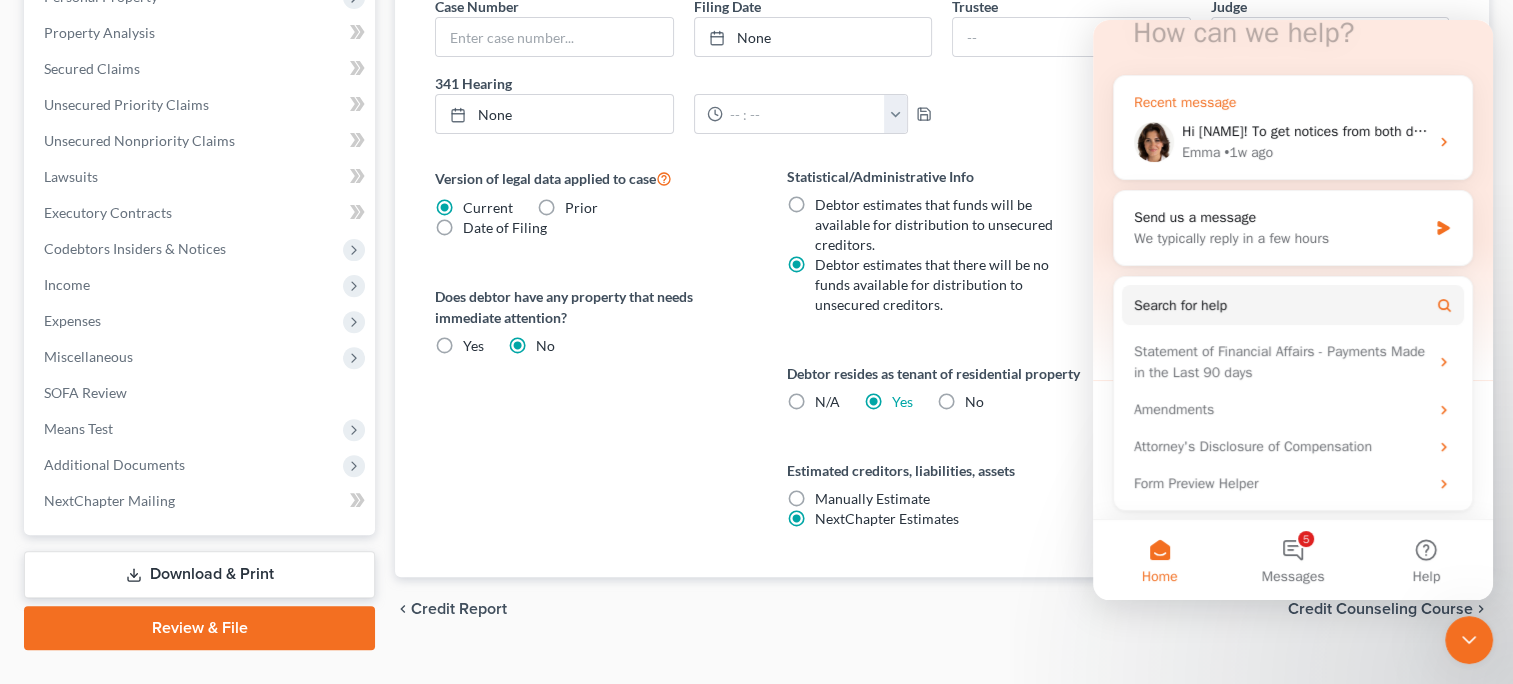 click on "[NAME] • 1w ago" at bounding box center [1305, 152] 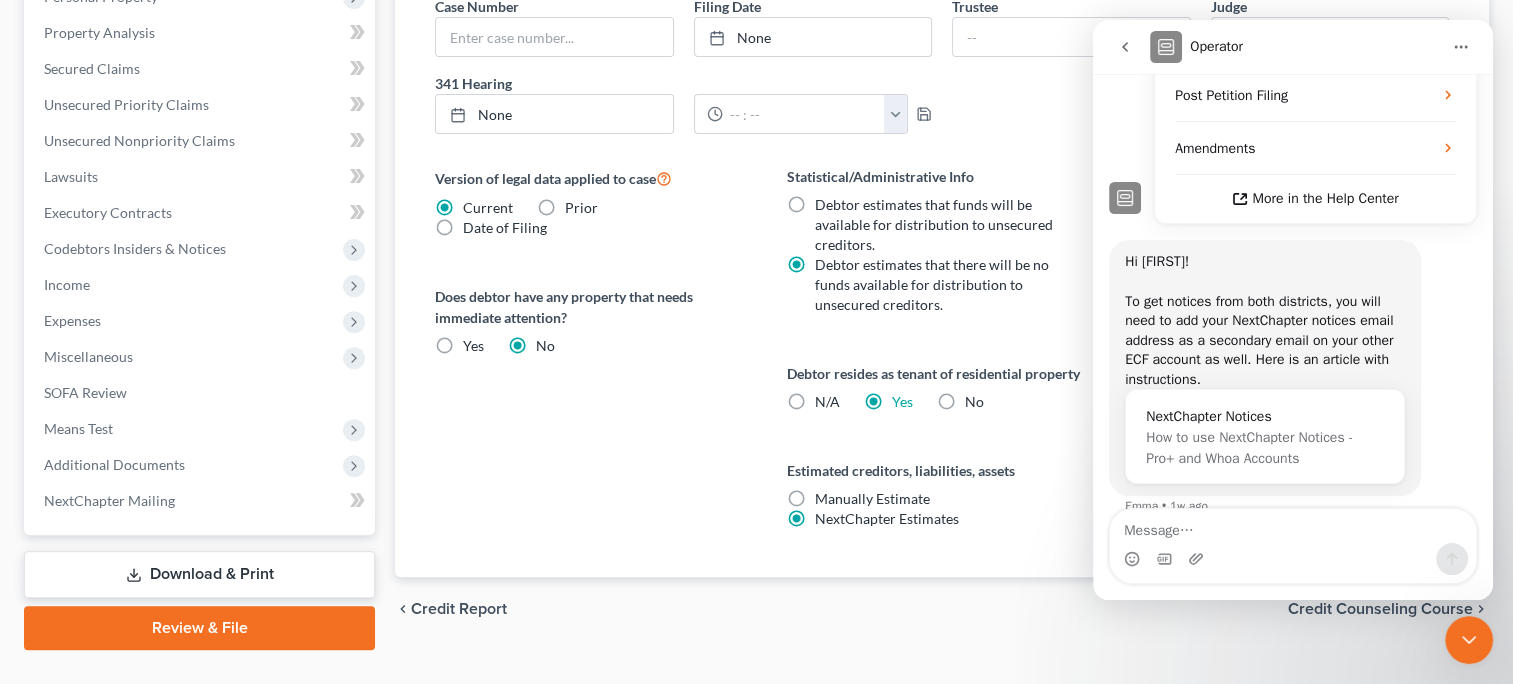 scroll, scrollTop: 508, scrollLeft: 0, axis: vertical 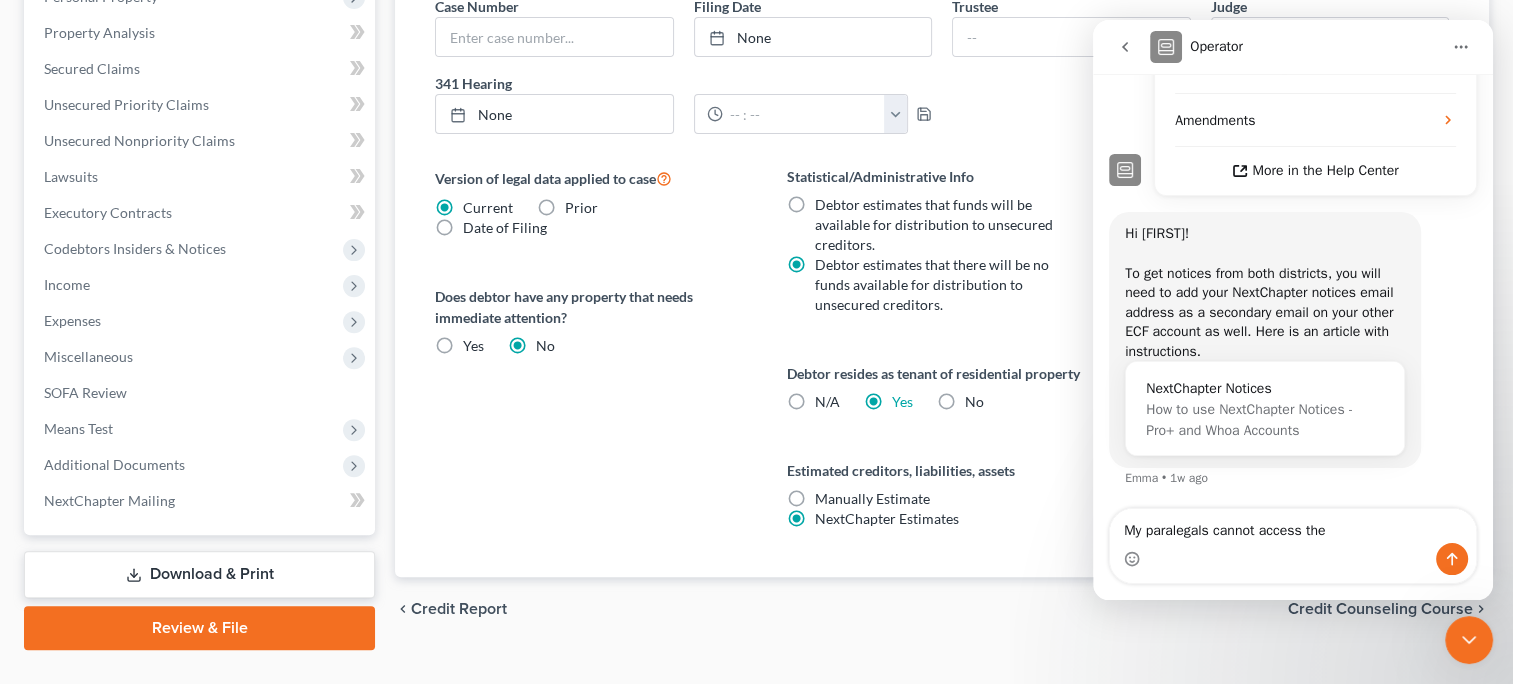 click on "My paralegals cannot access the" at bounding box center [1293, 526] 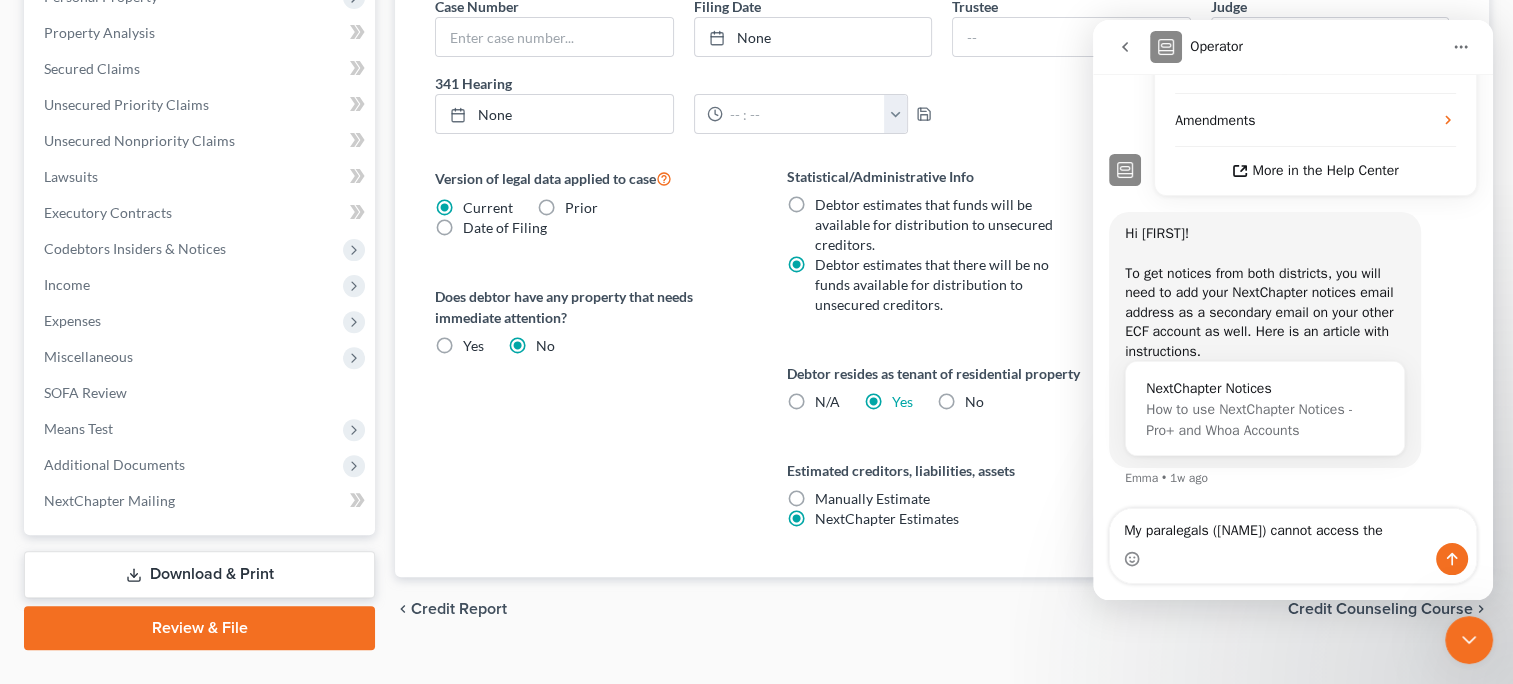 click on "My paralegals ([NAME]) cannot access the" at bounding box center (1293, 526) 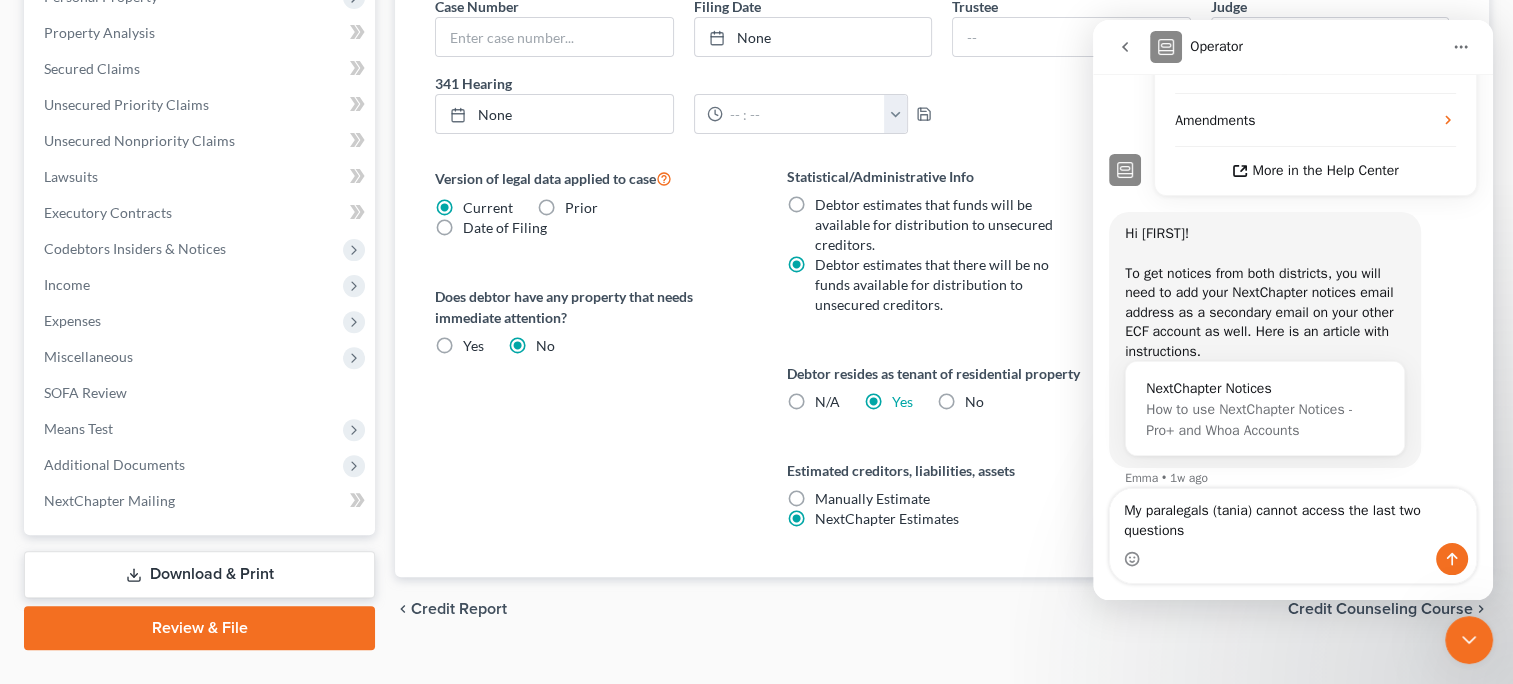 scroll, scrollTop: 528, scrollLeft: 0, axis: vertical 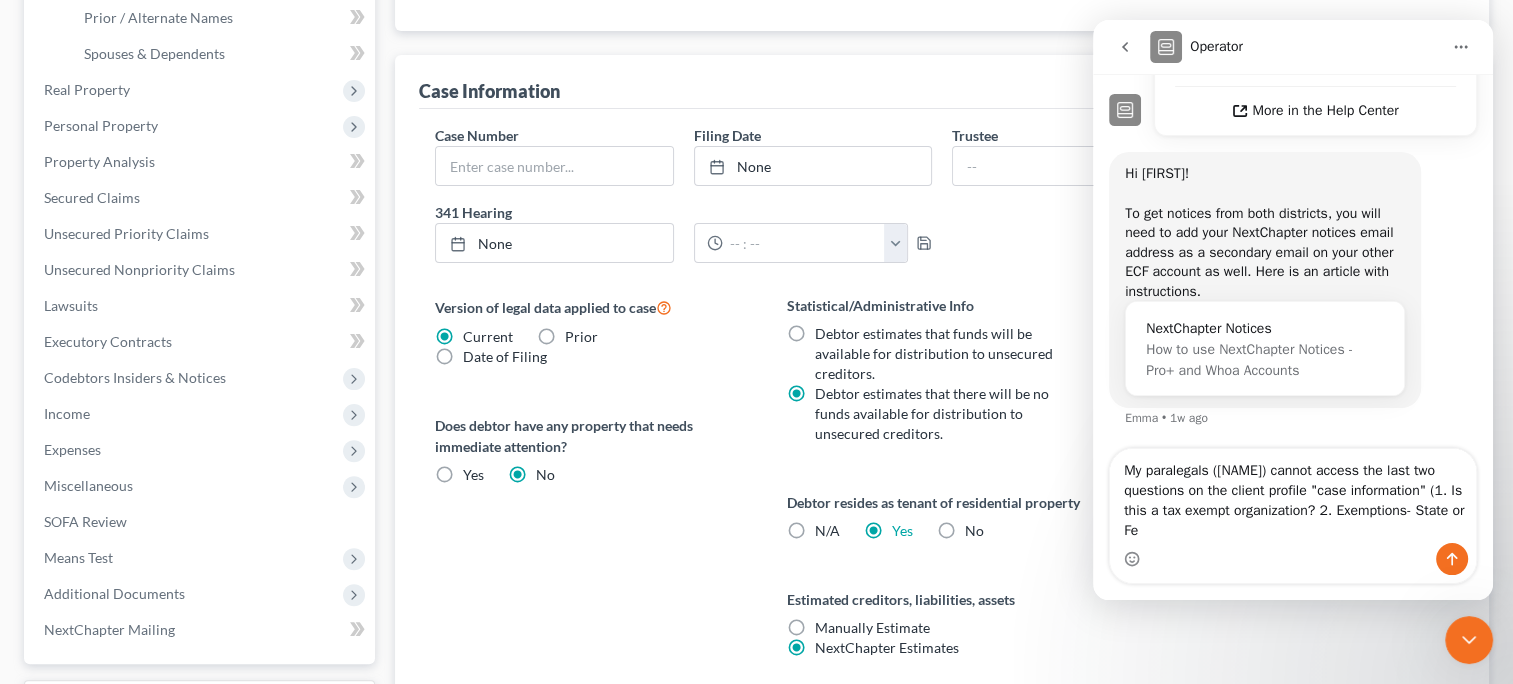 type on "My paralegals ([NAME]) cannot access the last two questions on the client profile "case information" (1. Is this a tax exempt organization? 2. Exemptions- State or Fed" 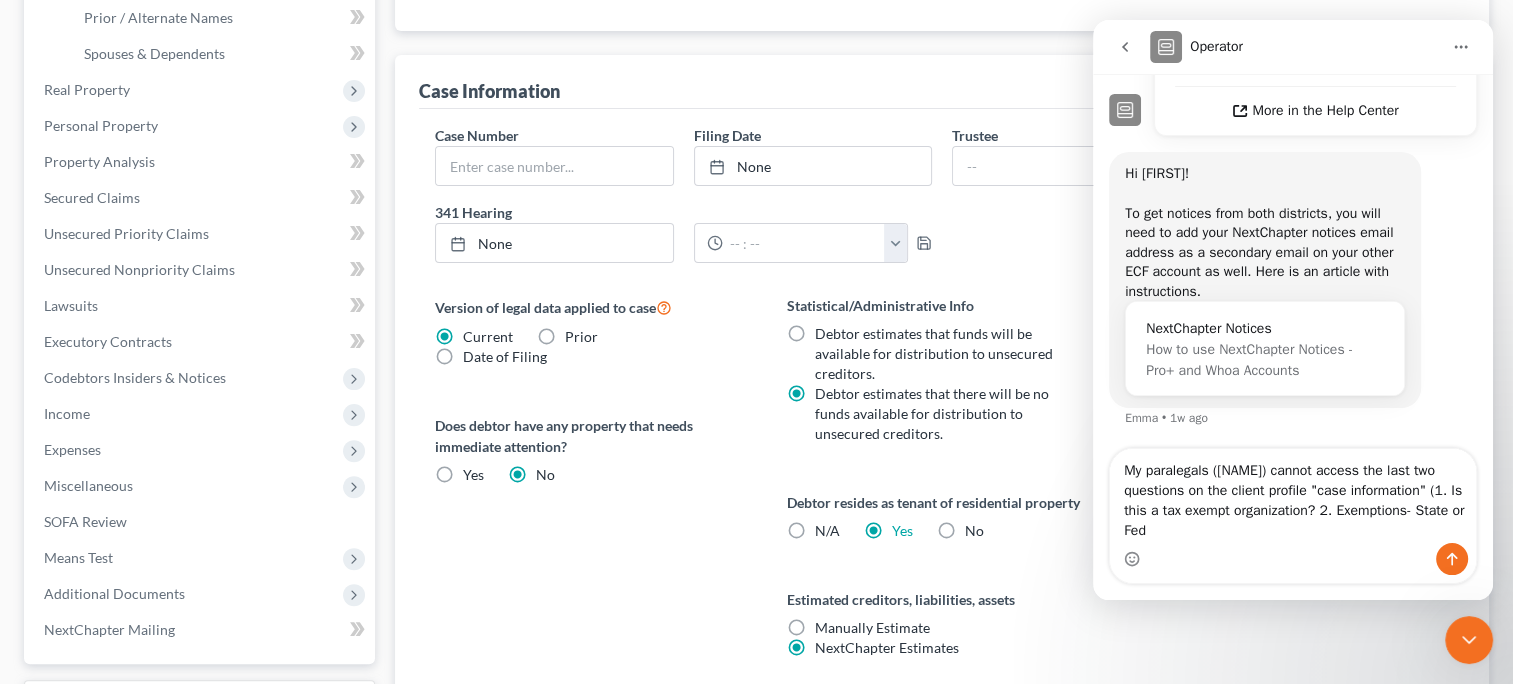 drag, startPoint x: 1231, startPoint y: 536, endPoint x: 1102, endPoint y: 503, distance: 133.15405 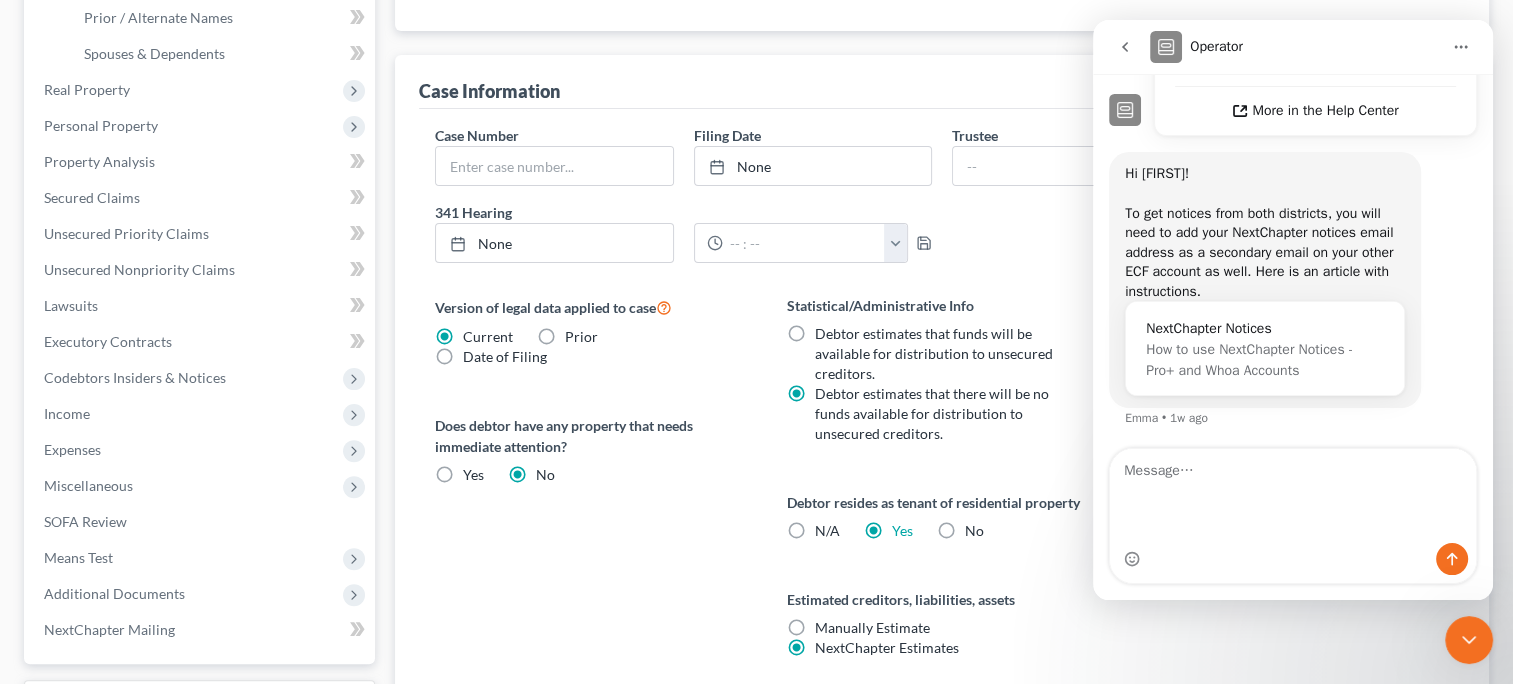 scroll, scrollTop: 508, scrollLeft: 0, axis: vertical 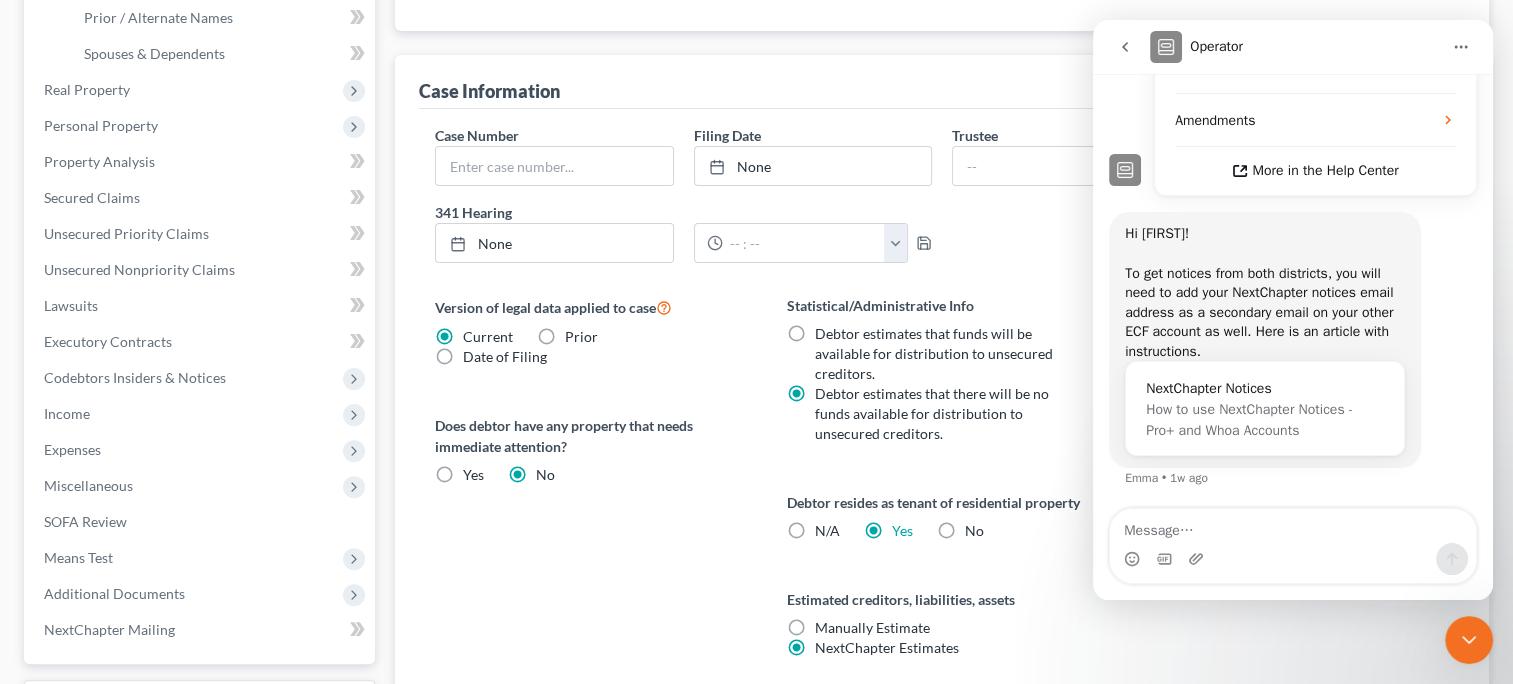 click 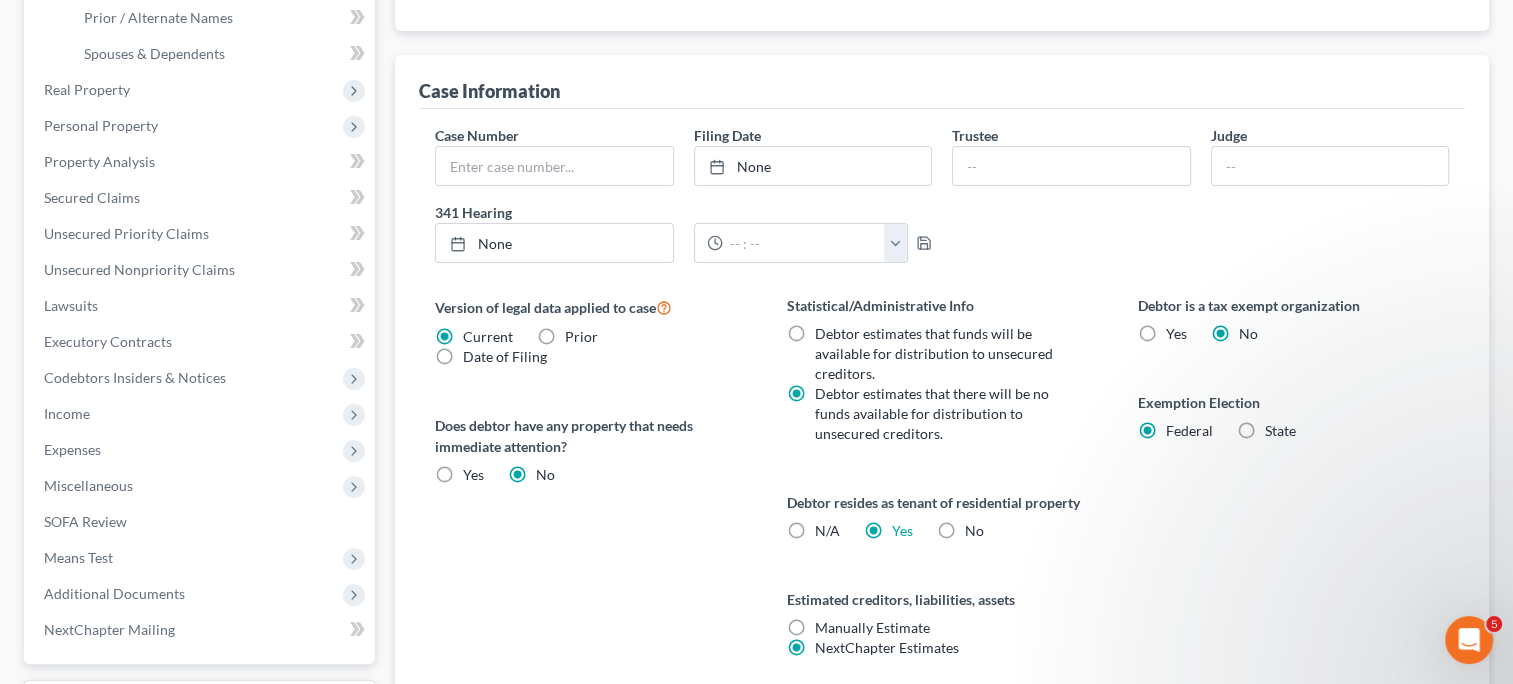 scroll, scrollTop: 0, scrollLeft: 0, axis: both 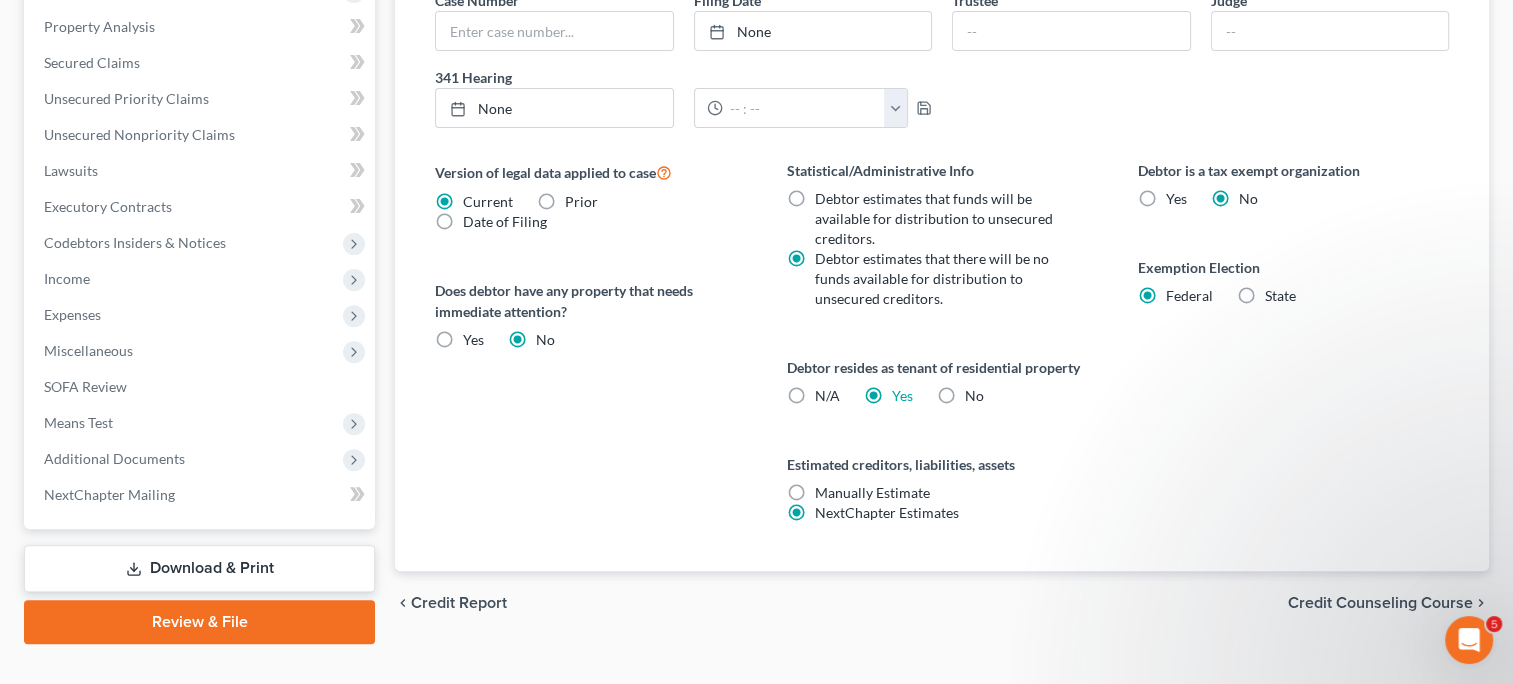 click on "Credit Counseling Course" at bounding box center (1380, 603) 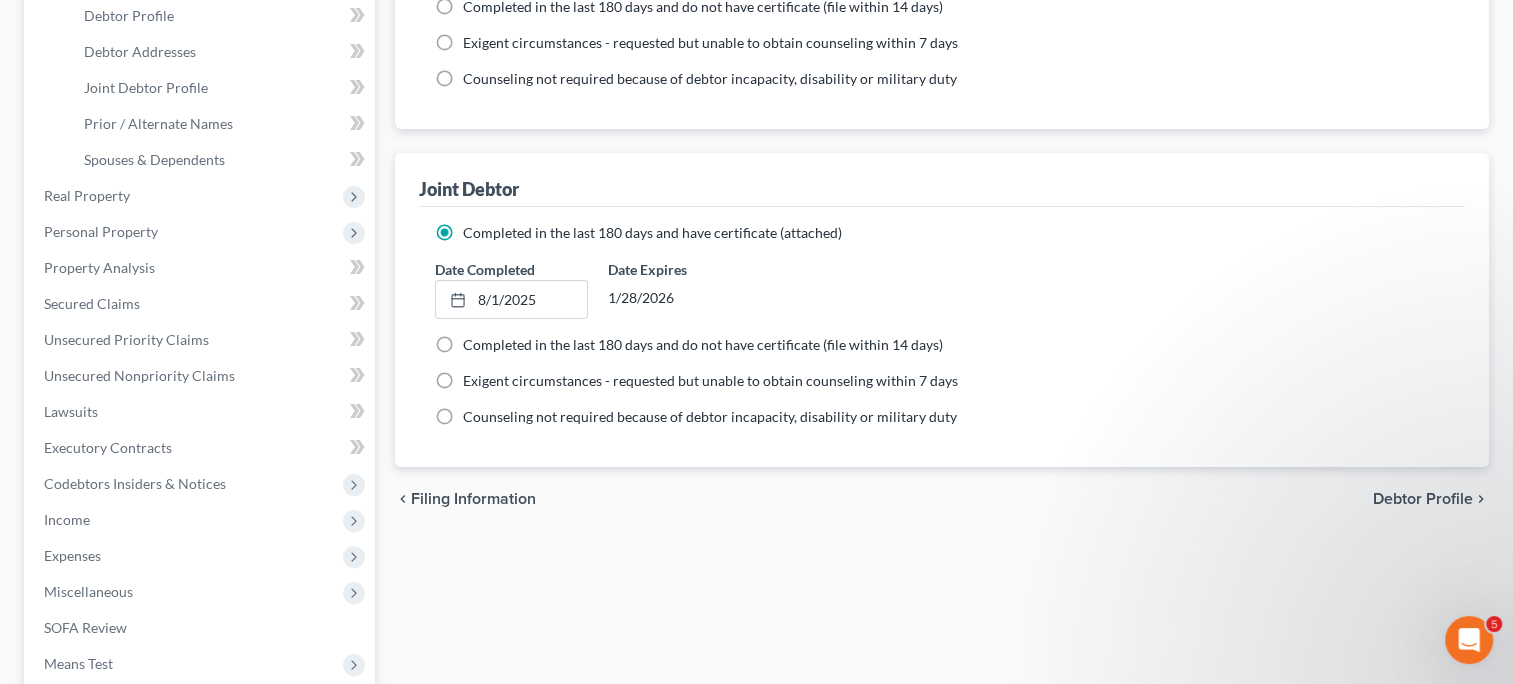 scroll, scrollTop: 443, scrollLeft: 0, axis: vertical 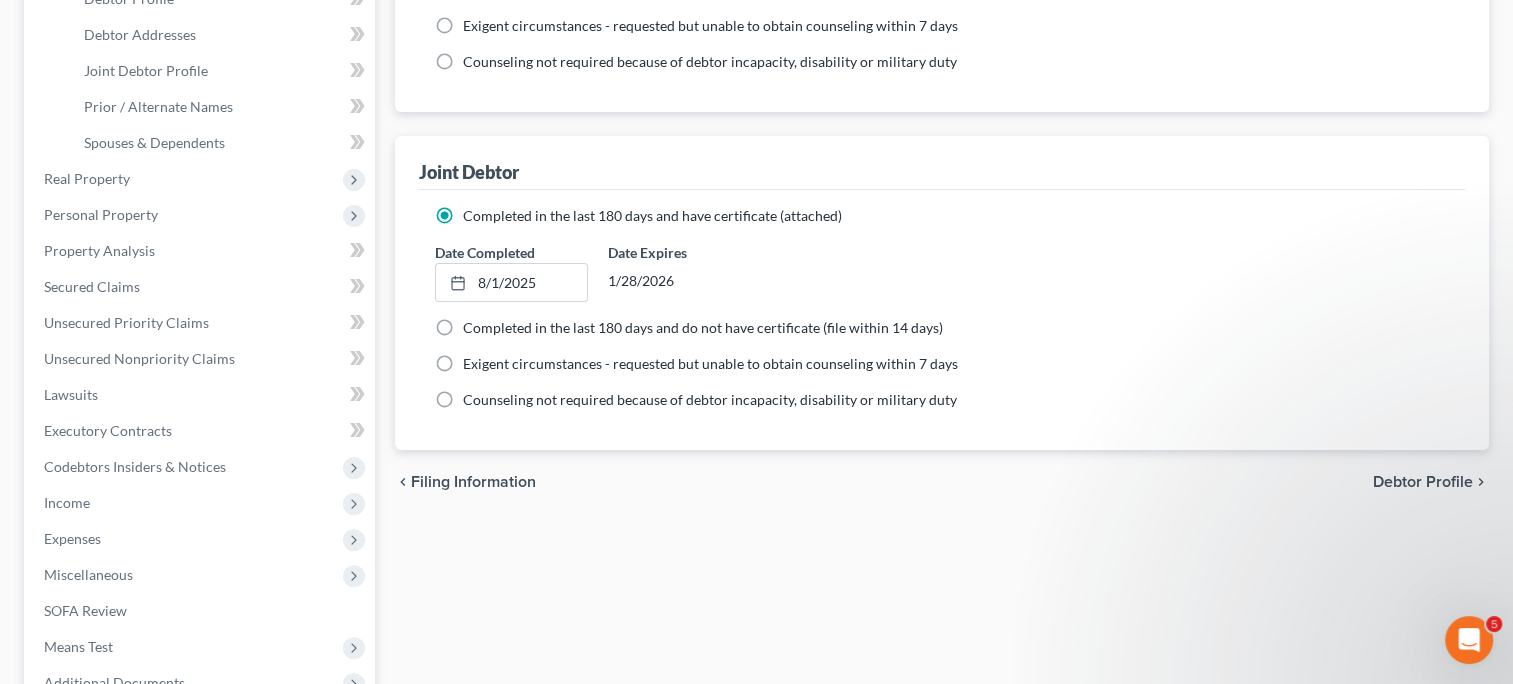 drag, startPoint x: 1396, startPoint y: 483, endPoint x: 1392, endPoint y: 510, distance: 27.294687 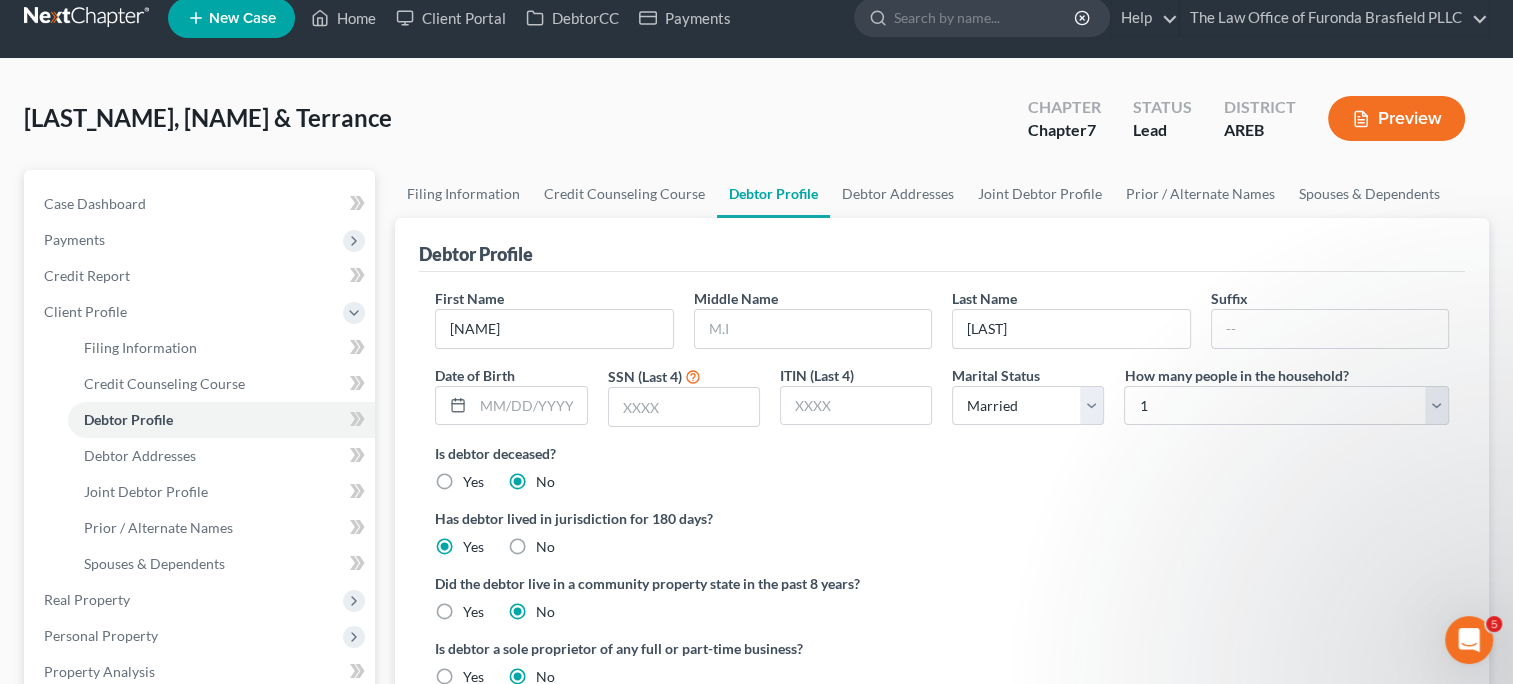 scroll, scrollTop: 0, scrollLeft: 0, axis: both 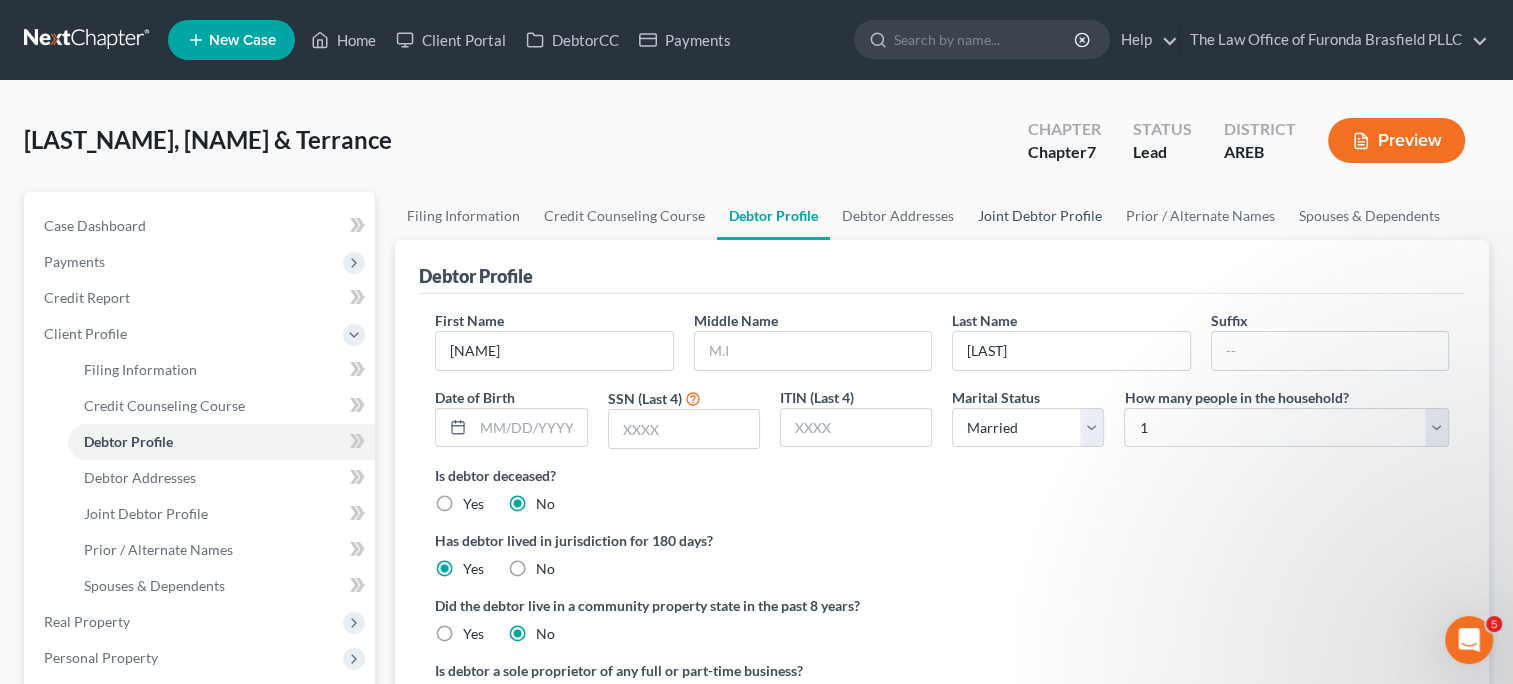click on "Joint Debtor Profile" at bounding box center [1040, 216] 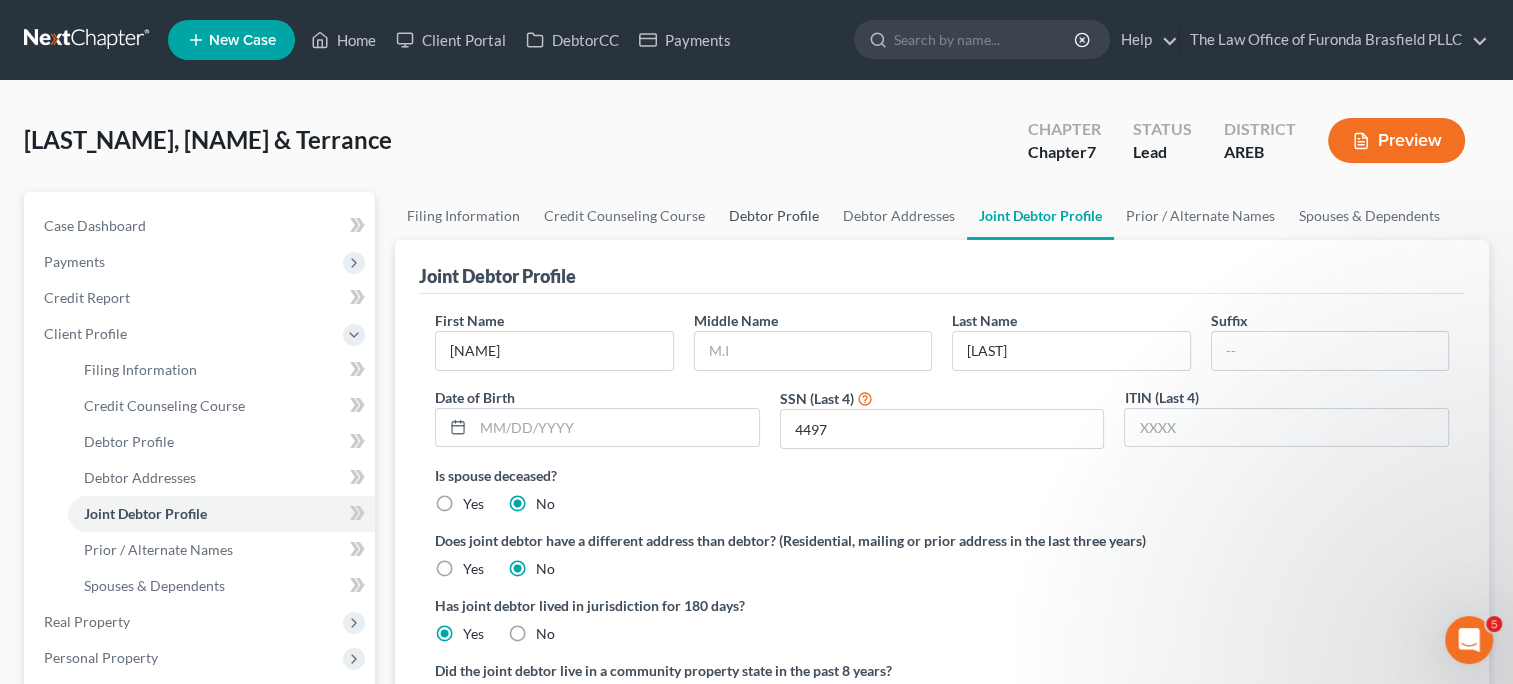 click on "Debtor Profile" at bounding box center (774, 216) 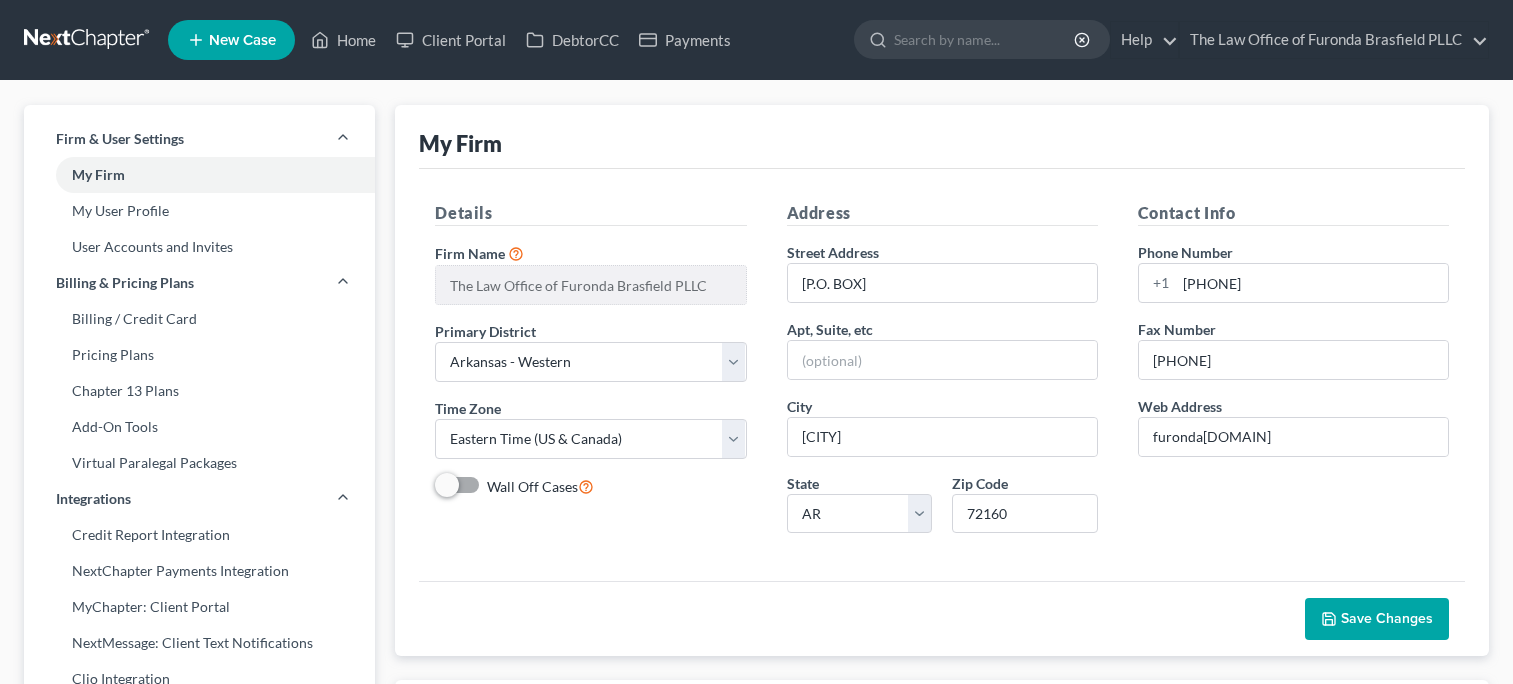 select on "6" 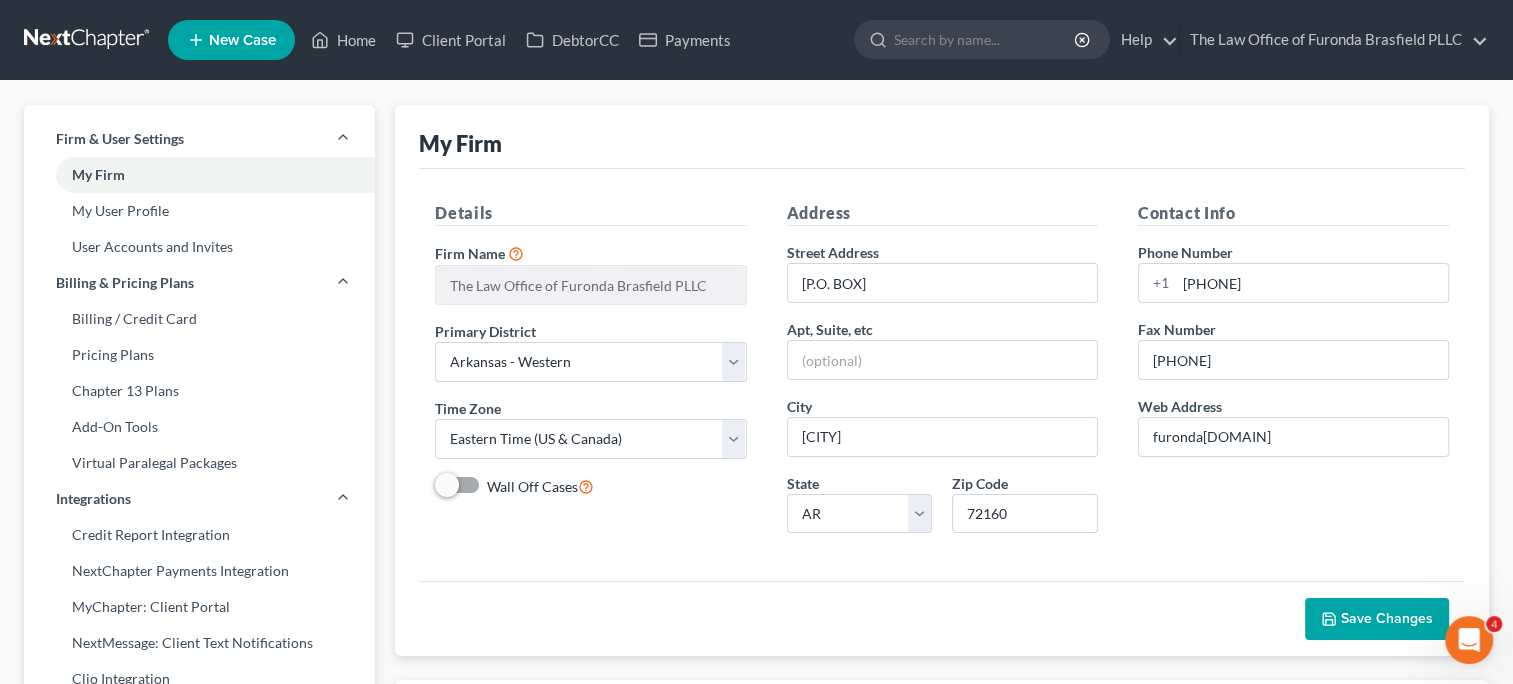 scroll, scrollTop: 0, scrollLeft: 0, axis: both 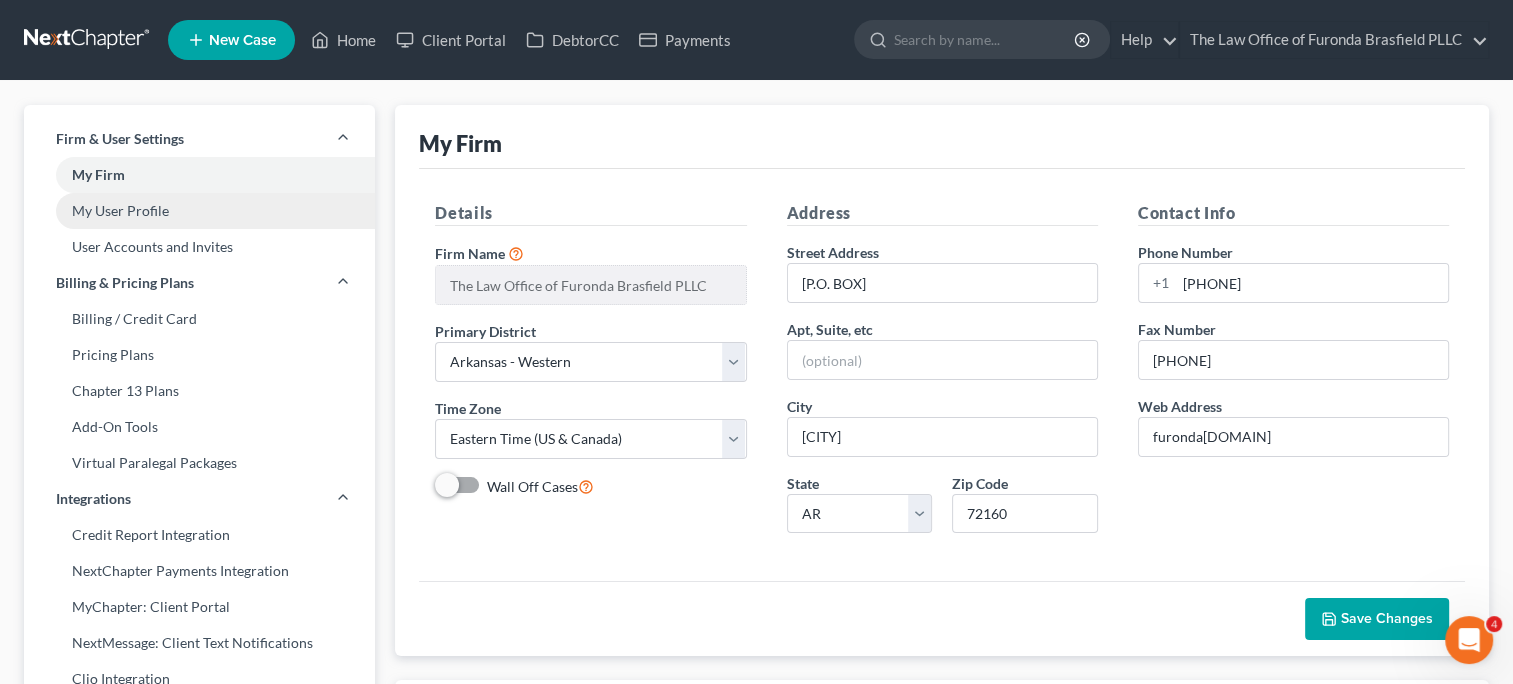click on "My User Profile" at bounding box center [199, 211] 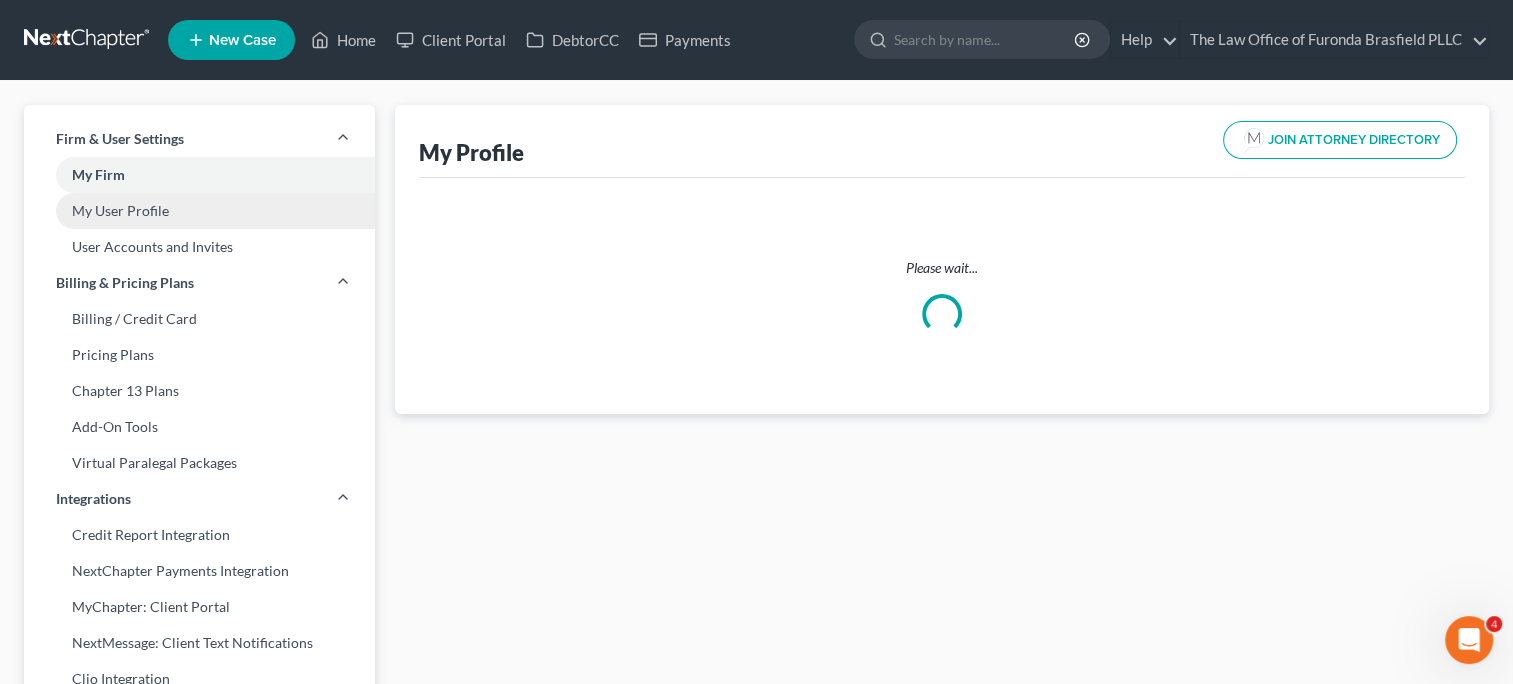 select on "2" 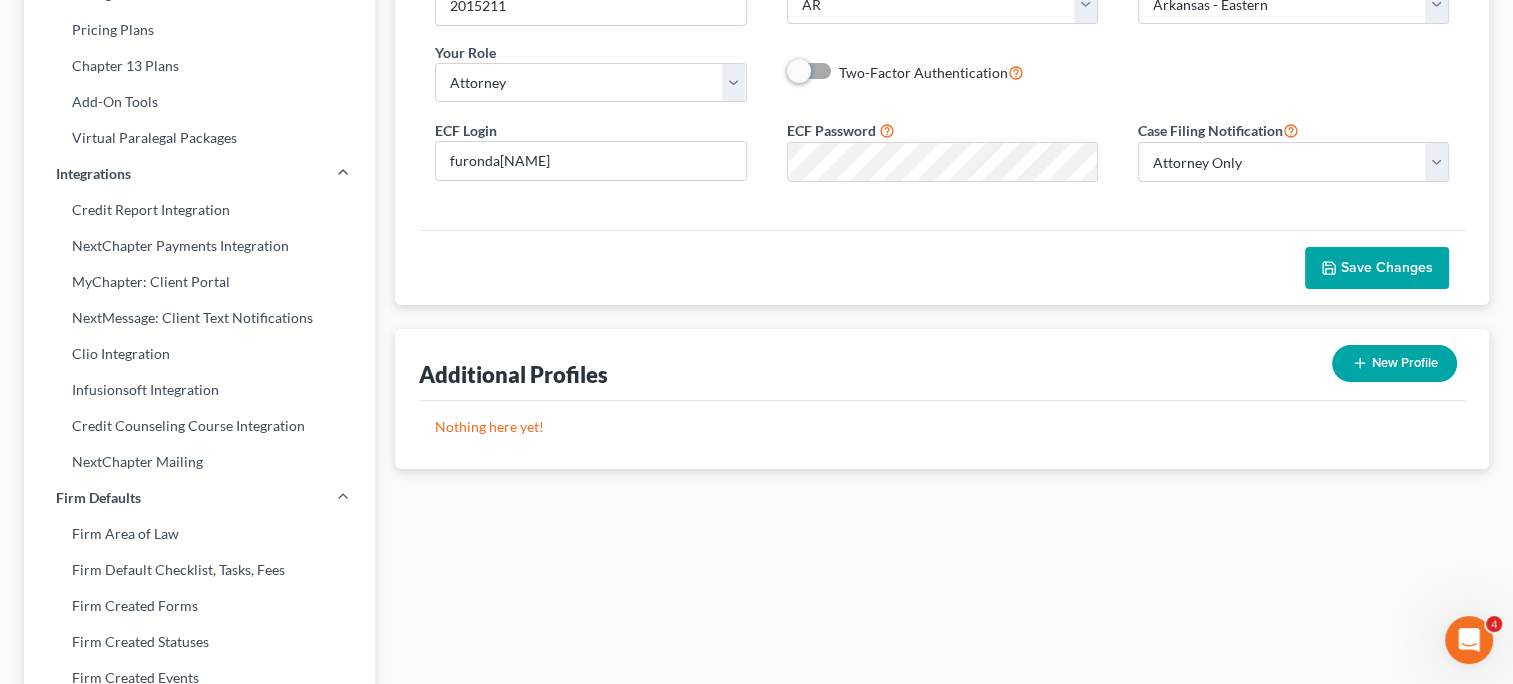 scroll, scrollTop: 395, scrollLeft: 0, axis: vertical 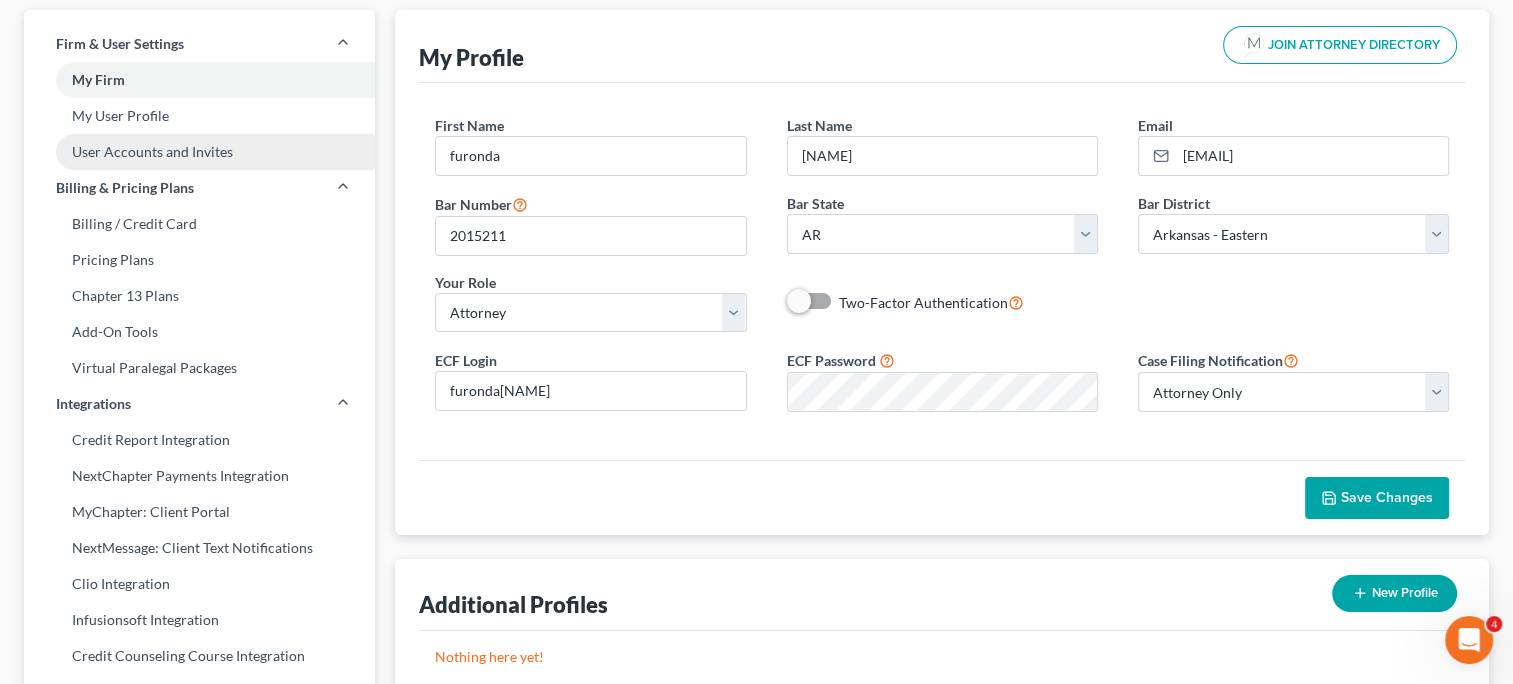 click on "User Accounts and Invites" at bounding box center [199, 152] 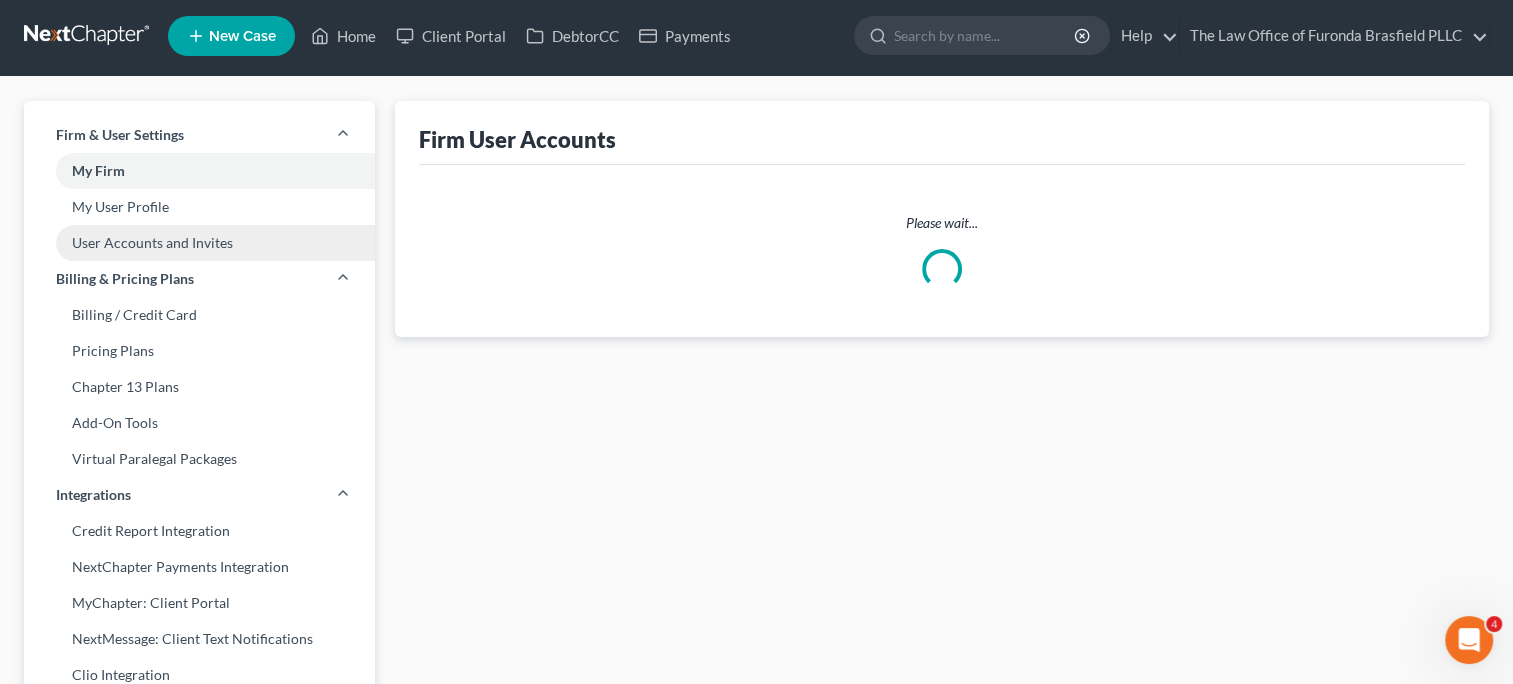 scroll, scrollTop: 0, scrollLeft: 0, axis: both 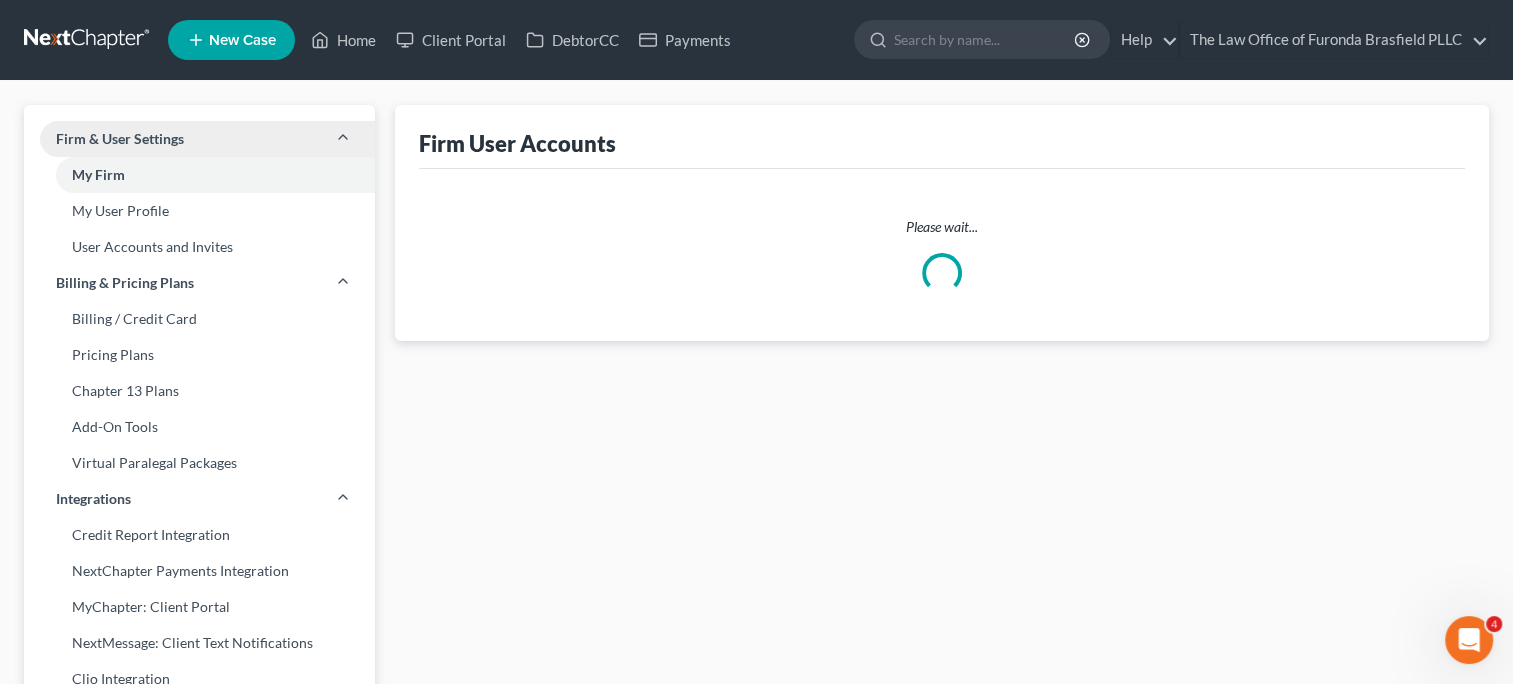select on "0" 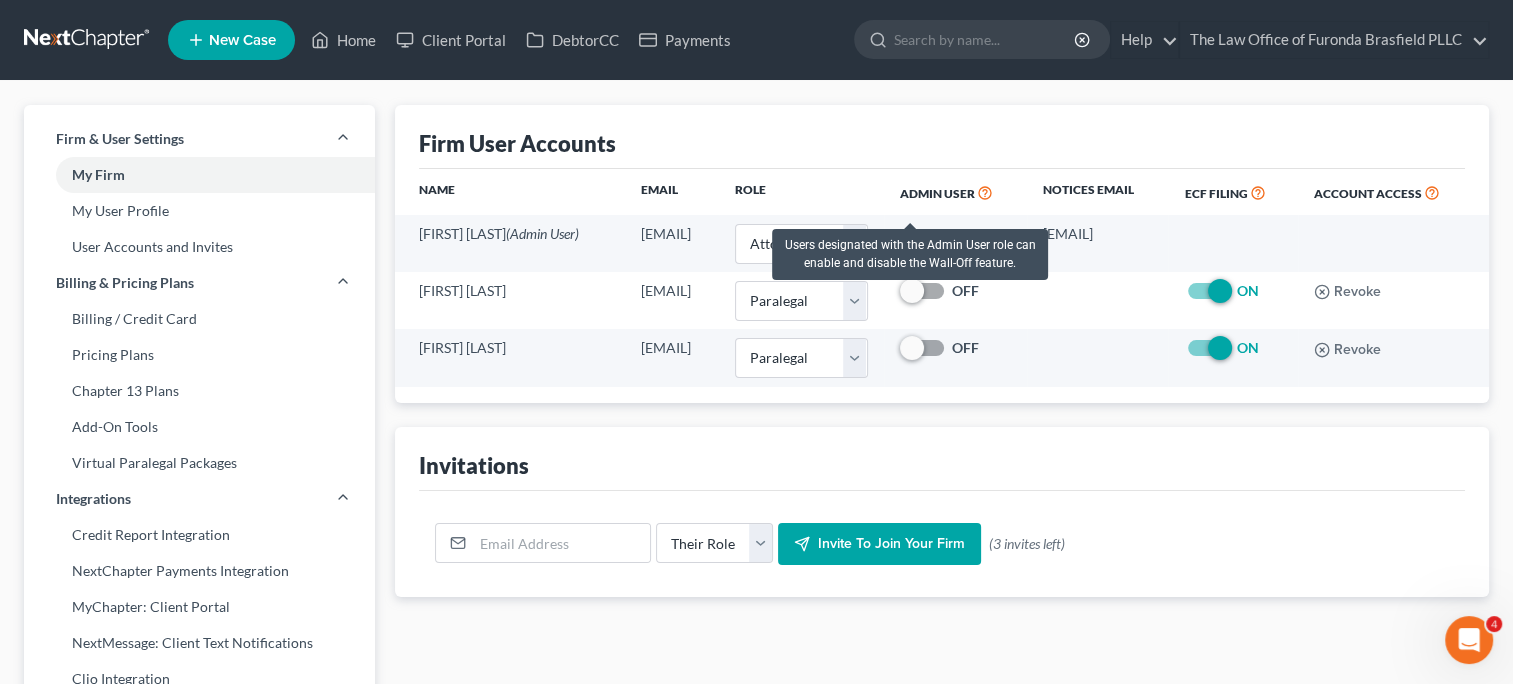 click at bounding box center (985, 191) 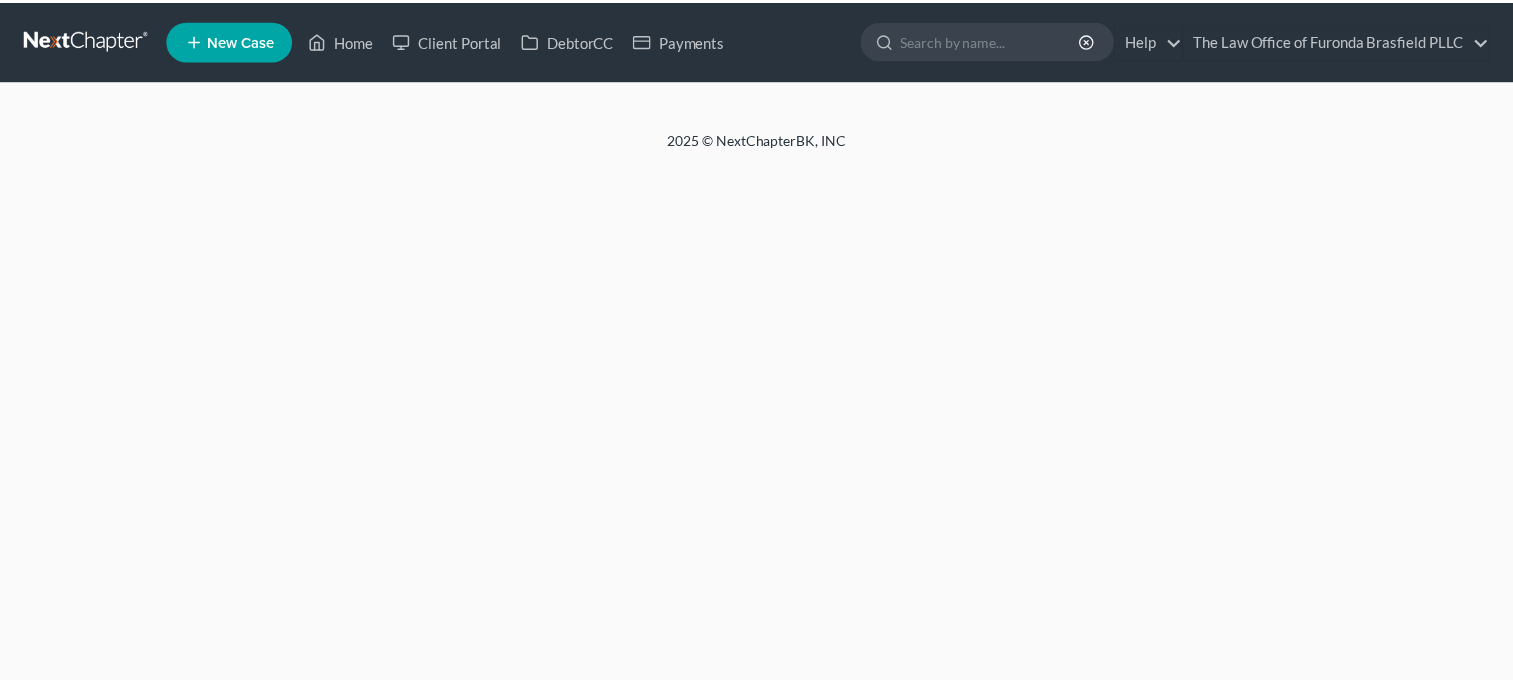scroll, scrollTop: 0, scrollLeft: 0, axis: both 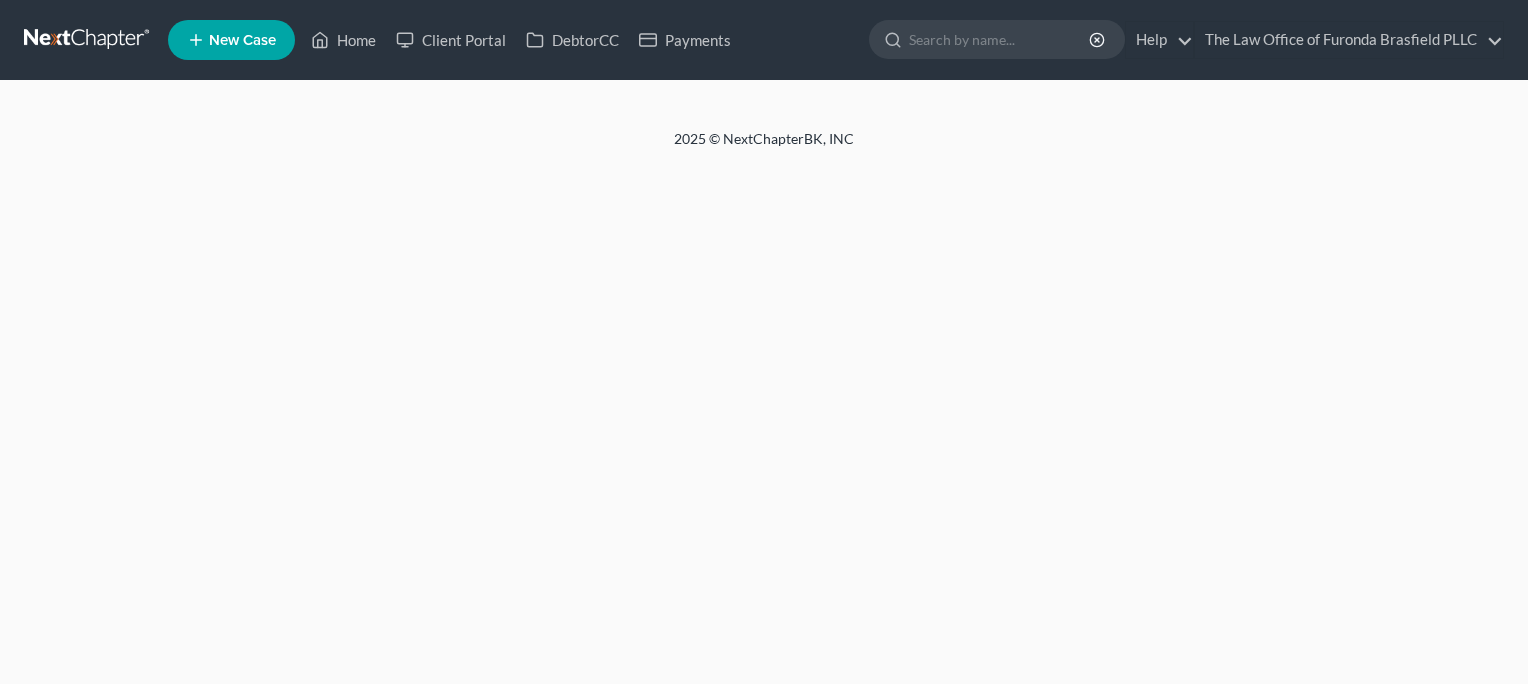 select on "1" 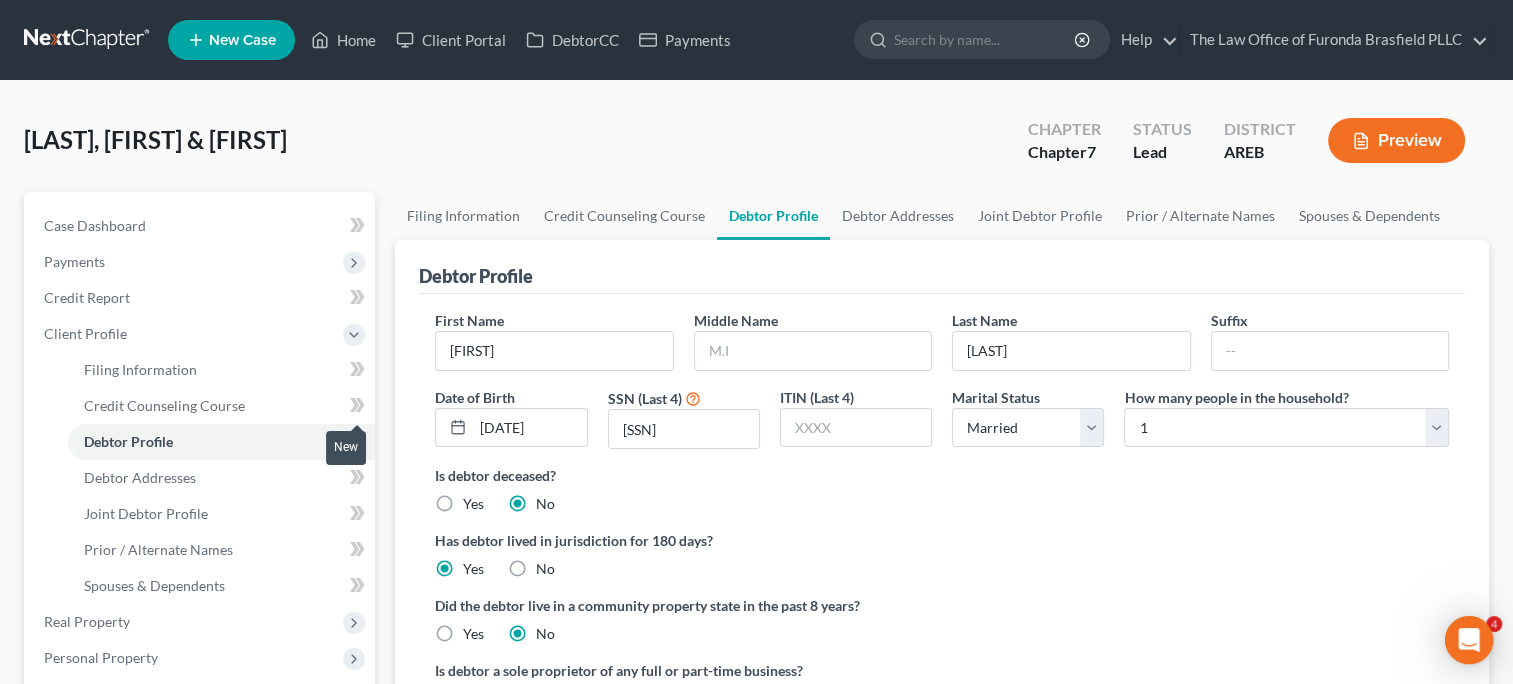 scroll, scrollTop: 0, scrollLeft: 0, axis: both 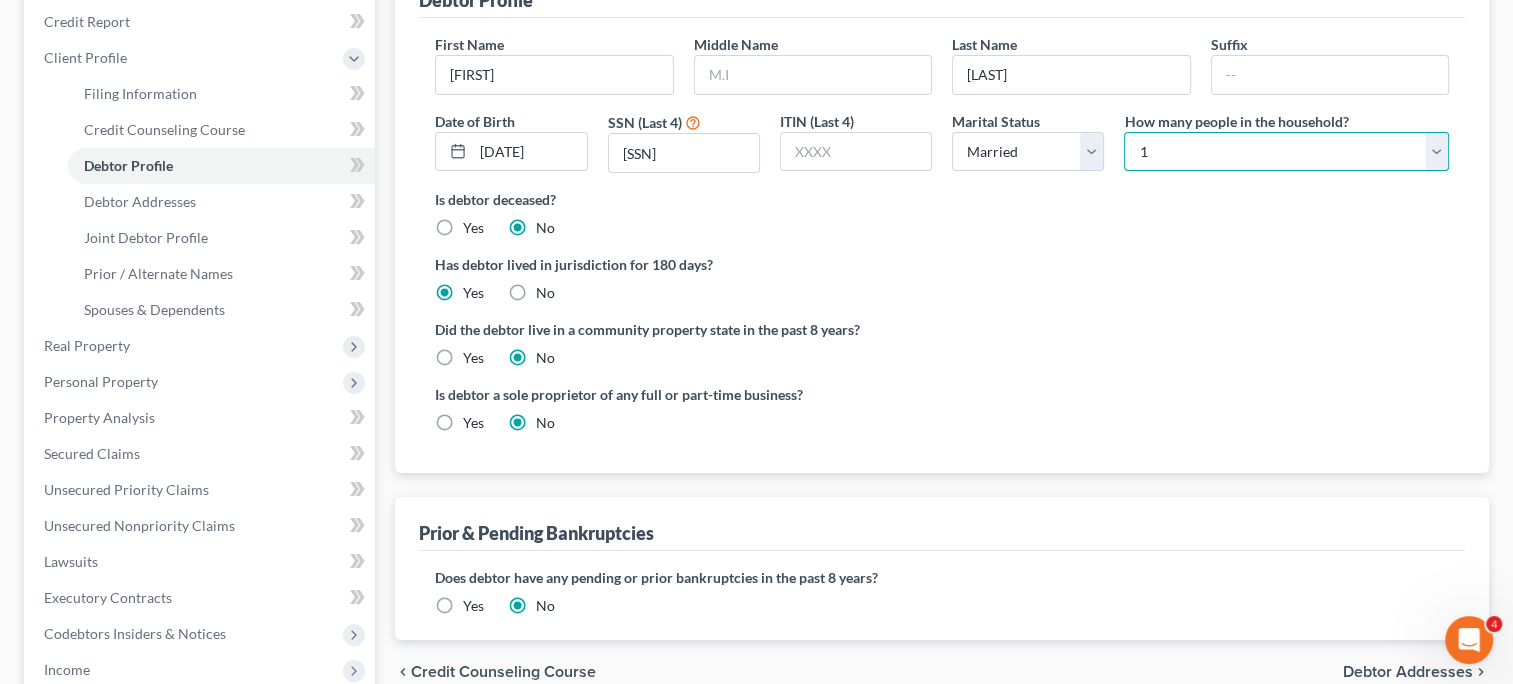 click on "Select 1 2 3 4 5 6 7 8 9 10 11 12 13 14 15 16 17 18 19 20" at bounding box center (1286, 152) 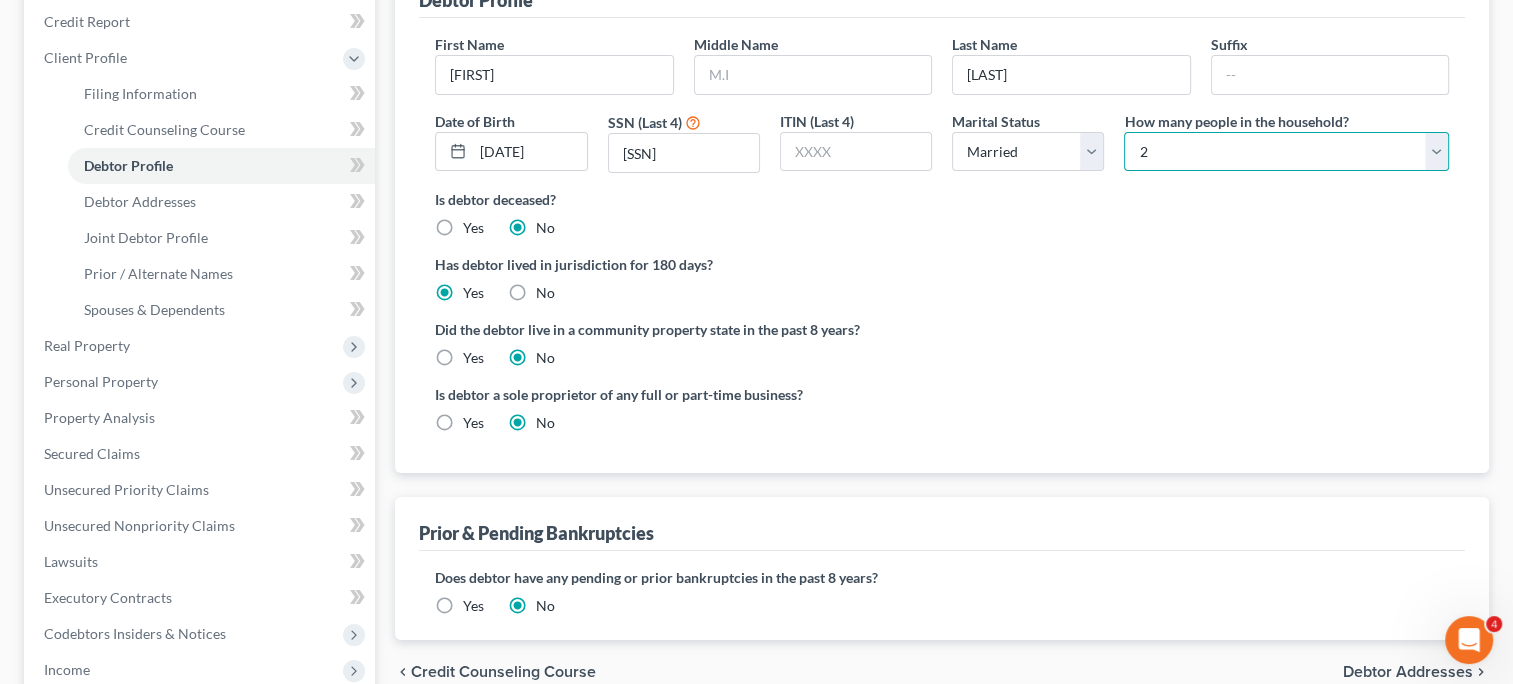 click on "Select 1 2 3 4 5 6 7 8 9 10 11 12 13 14 15 16 17 18 19 20" at bounding box center [1286, 152] 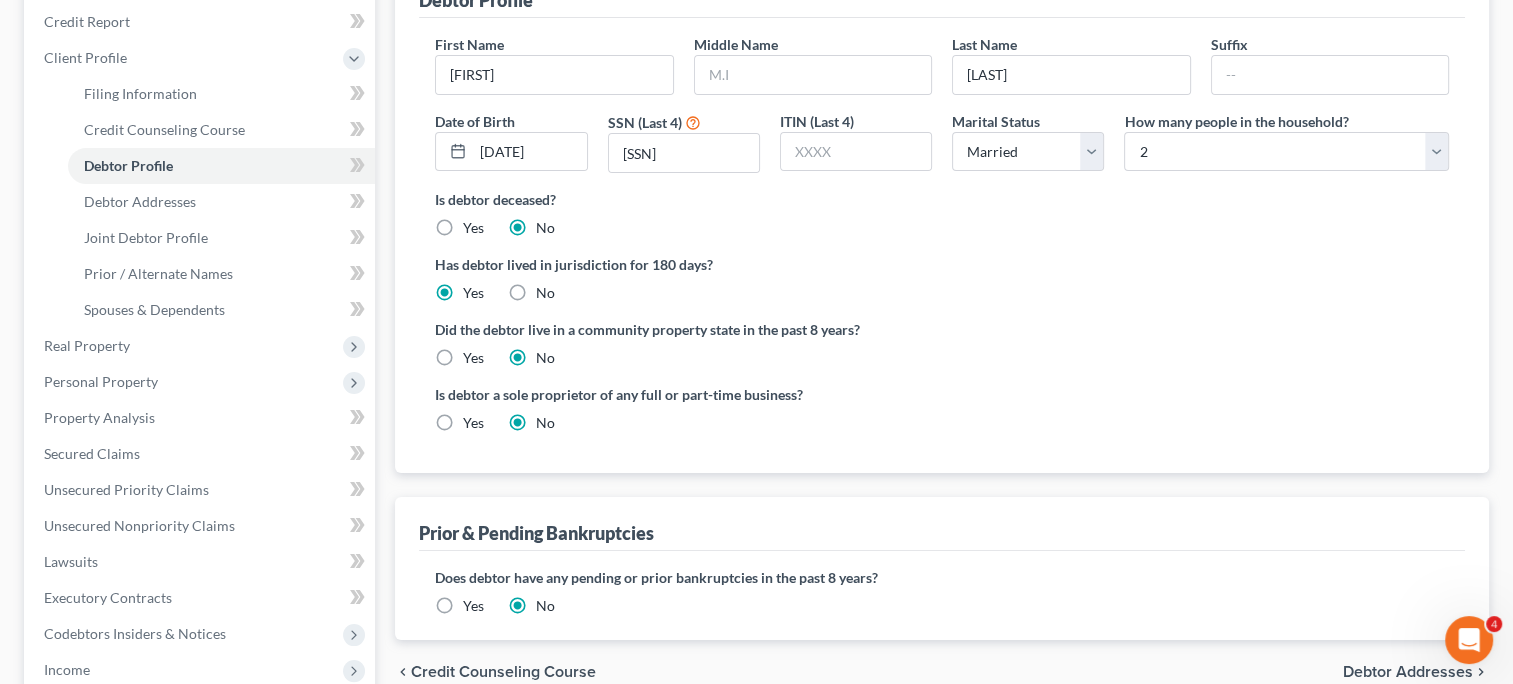 drag, startPoint x: 1003, startPoint y: 213, endPoint x: 775, endPoint y: 236, distance: 229.15715 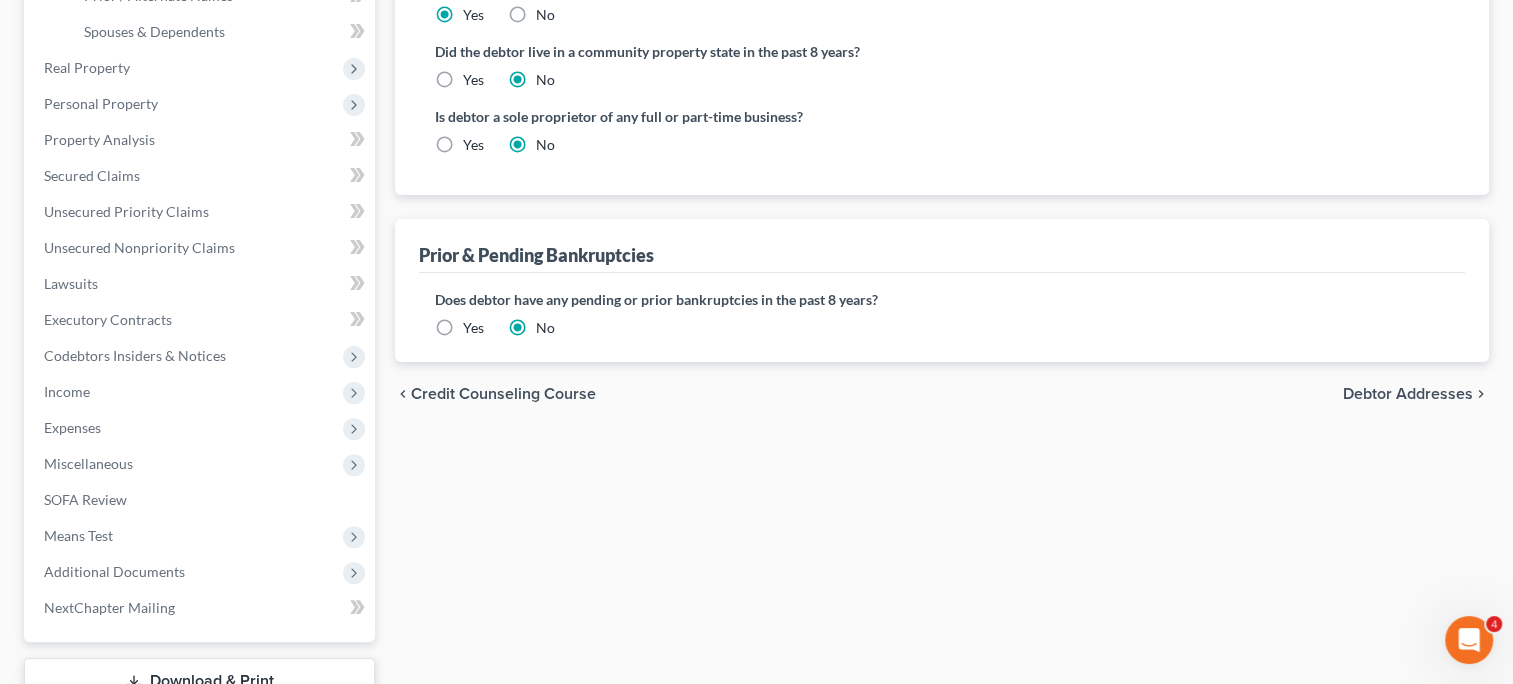 scroll, scrollTop: 555, scrollLeft: 0, axis: vertical 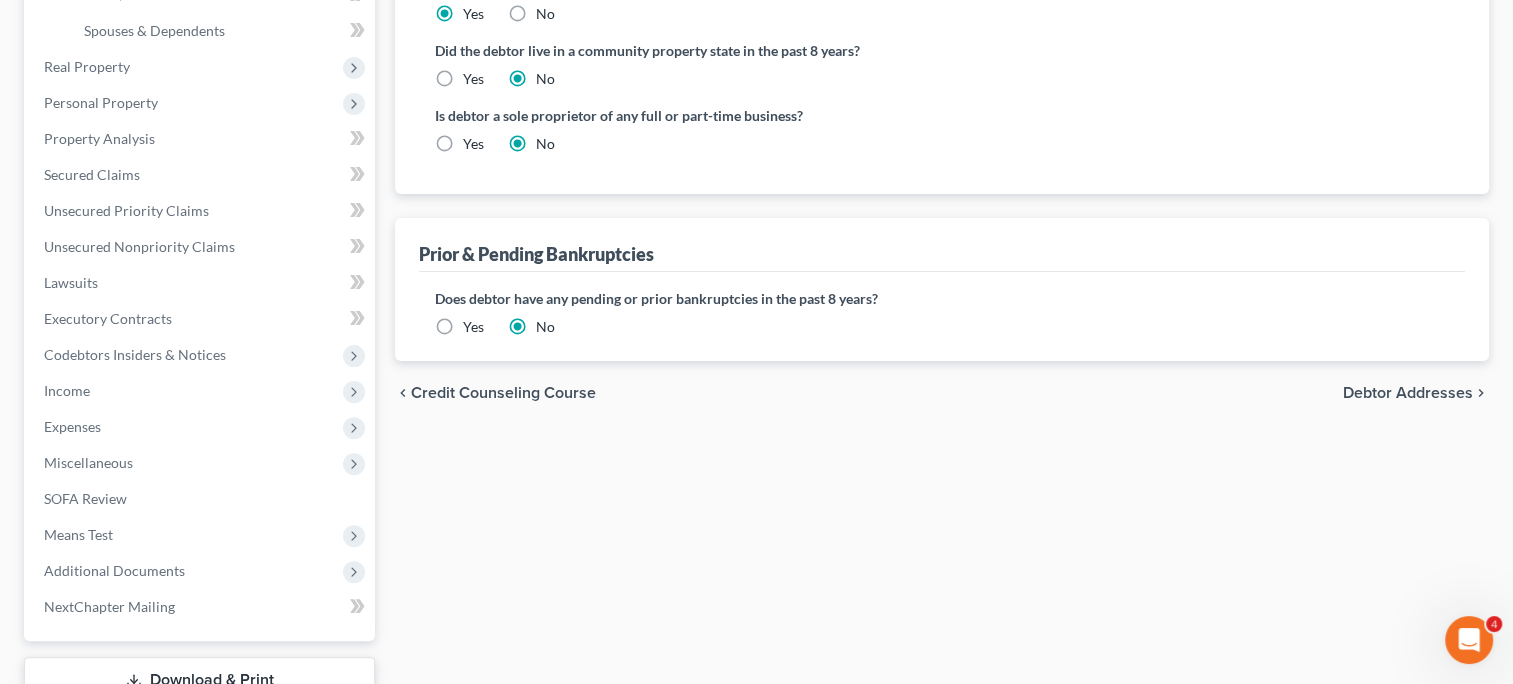 click on "Debtor Addresses" at bounding box center [1408, 393] 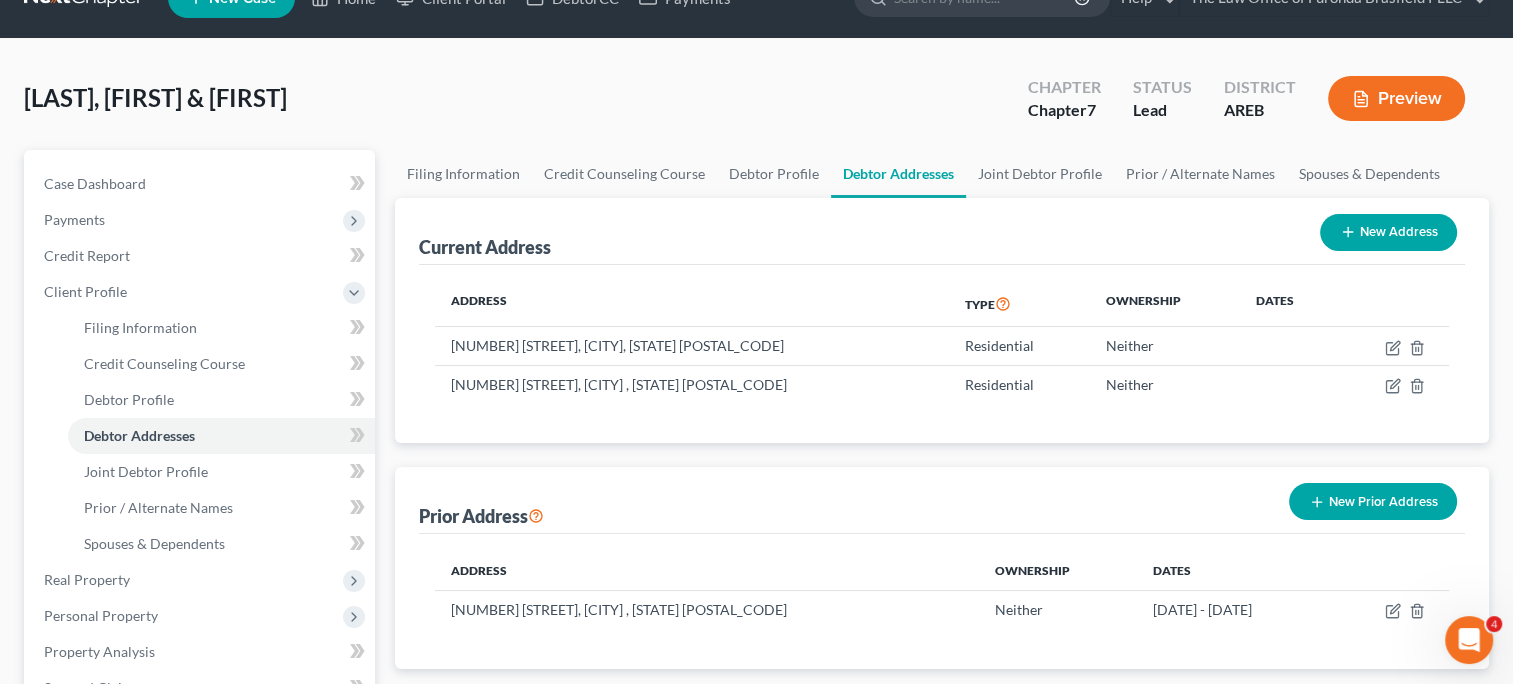 scroll, scrollTop: 0, scrollLeft: 0, axis: both 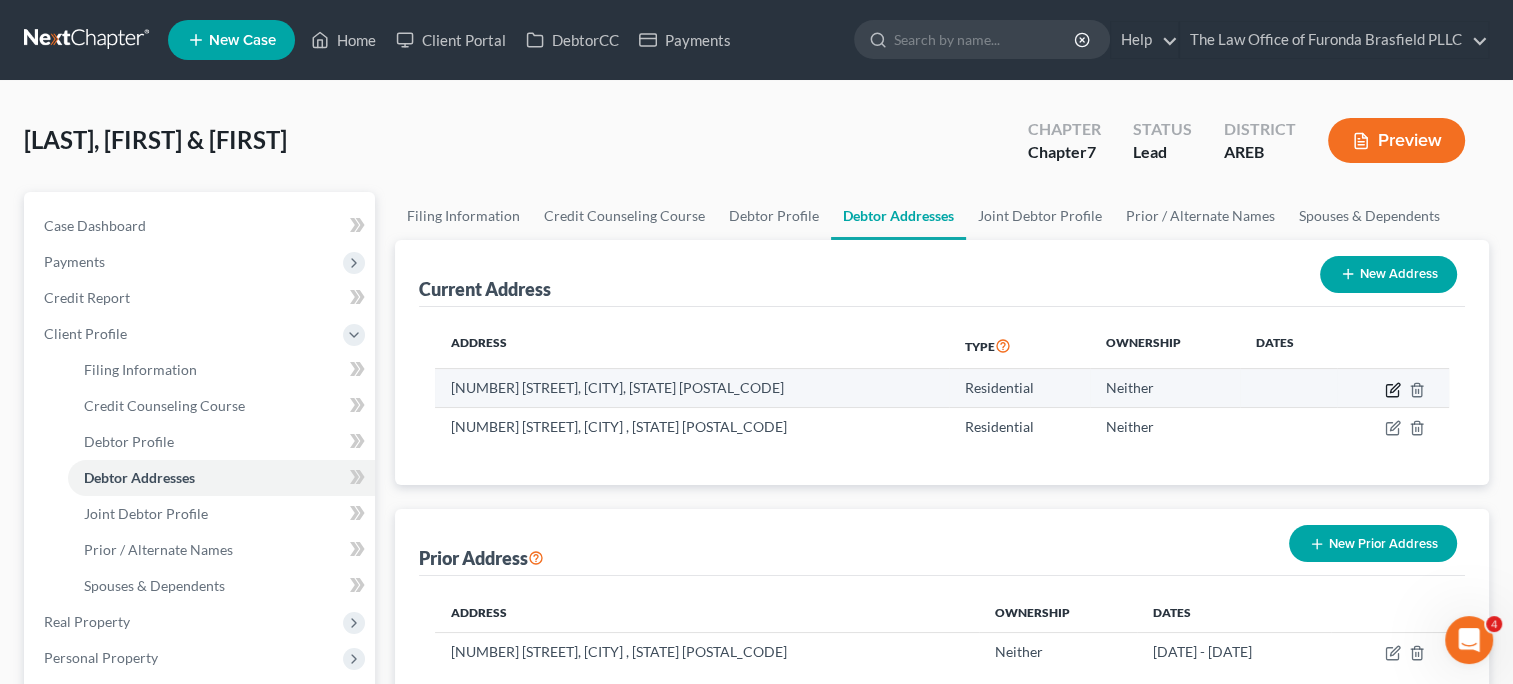 click 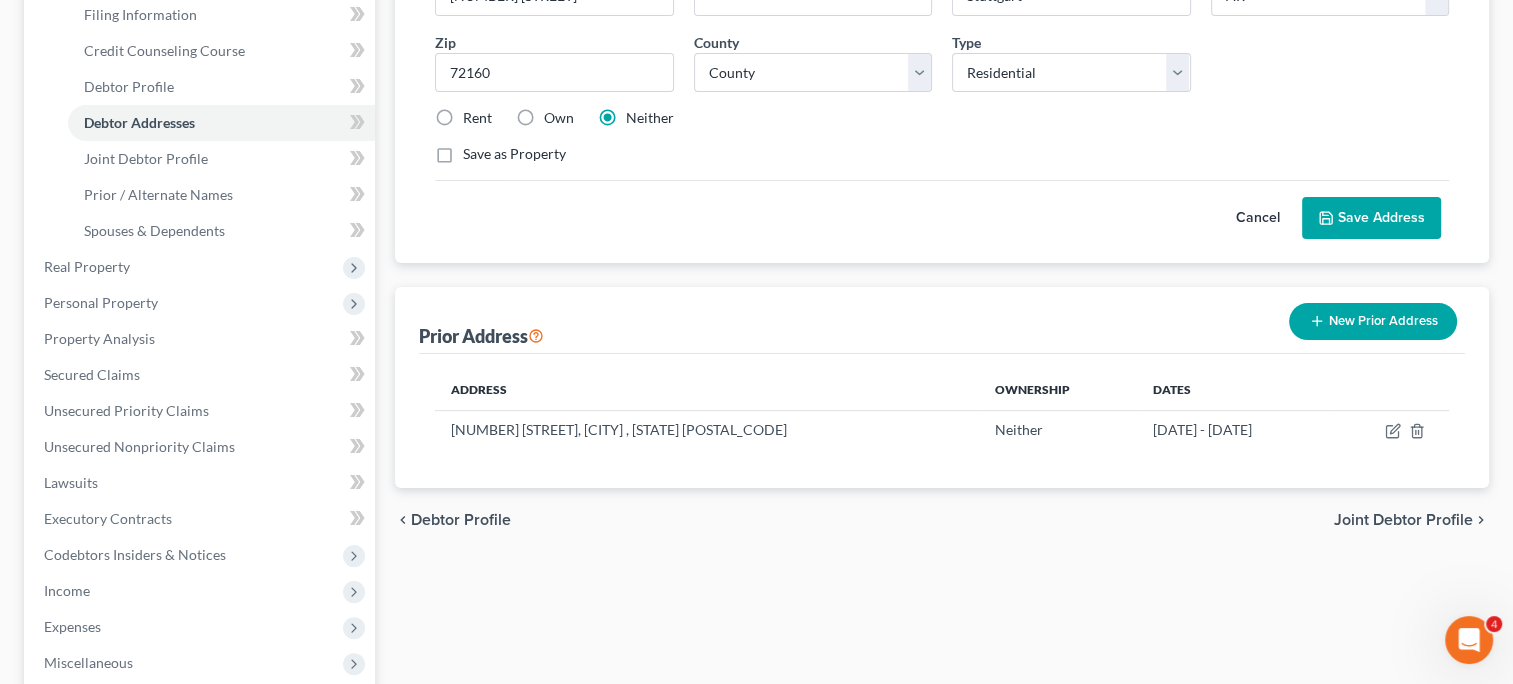 scroll, scrollTop: 0, scrollLeft: 0, axis: both 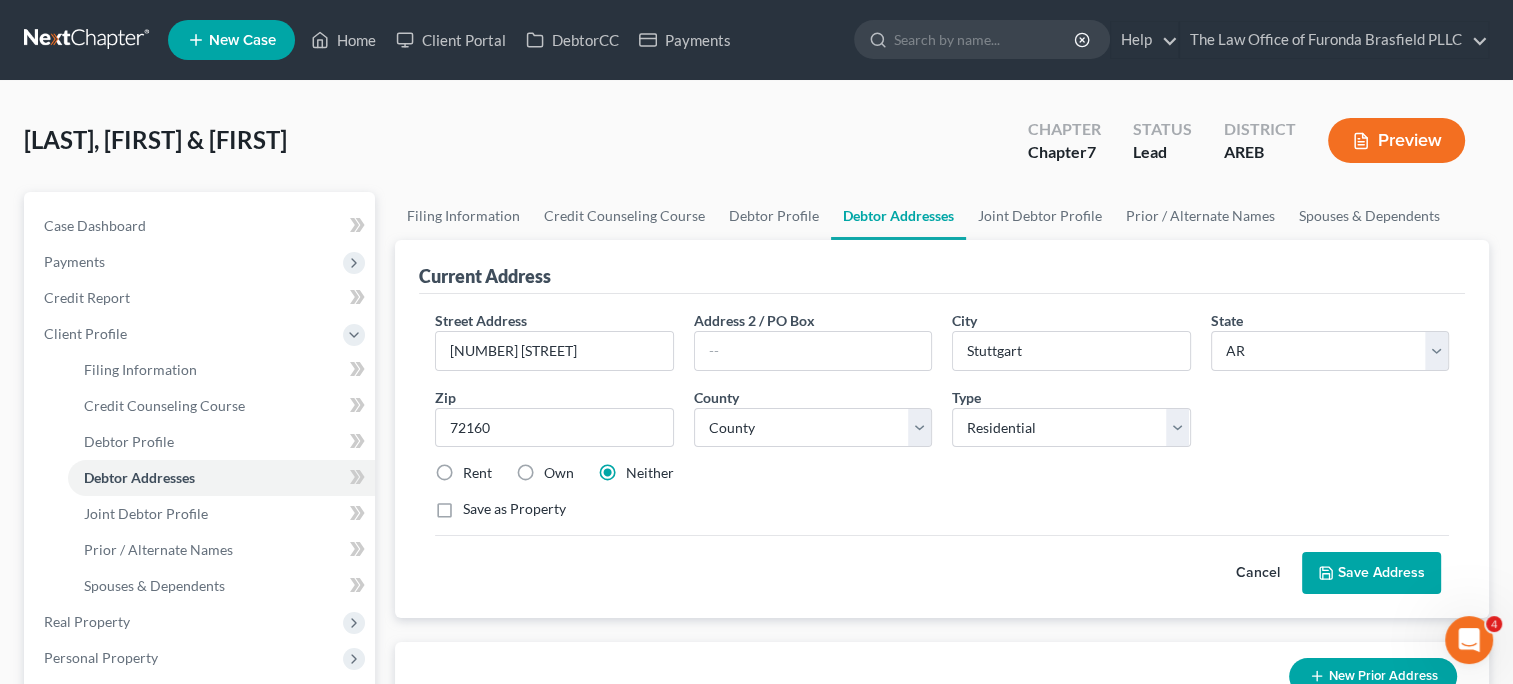 click on "Rent" at bounding box center (477, 473) 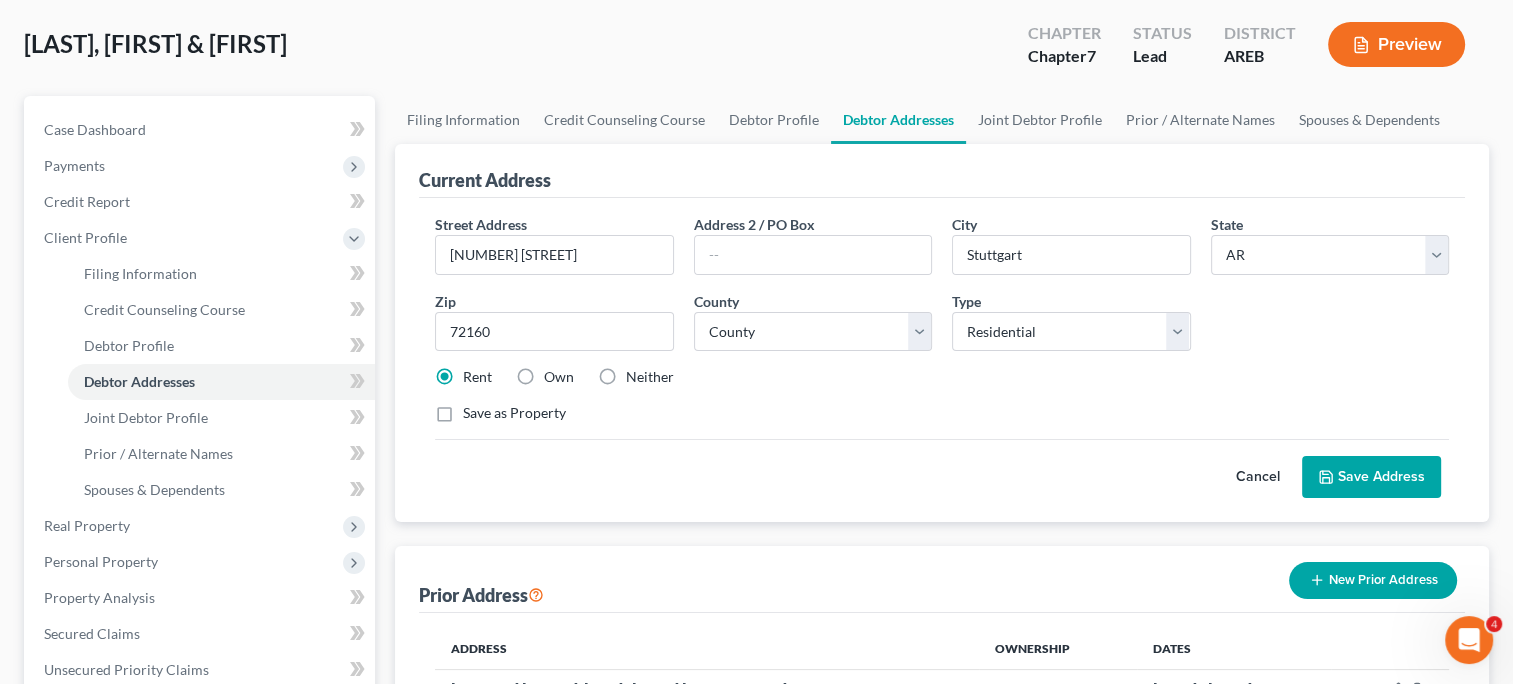 scroll, scrollTop: 95, scrollLeft: 0, axis: vertical 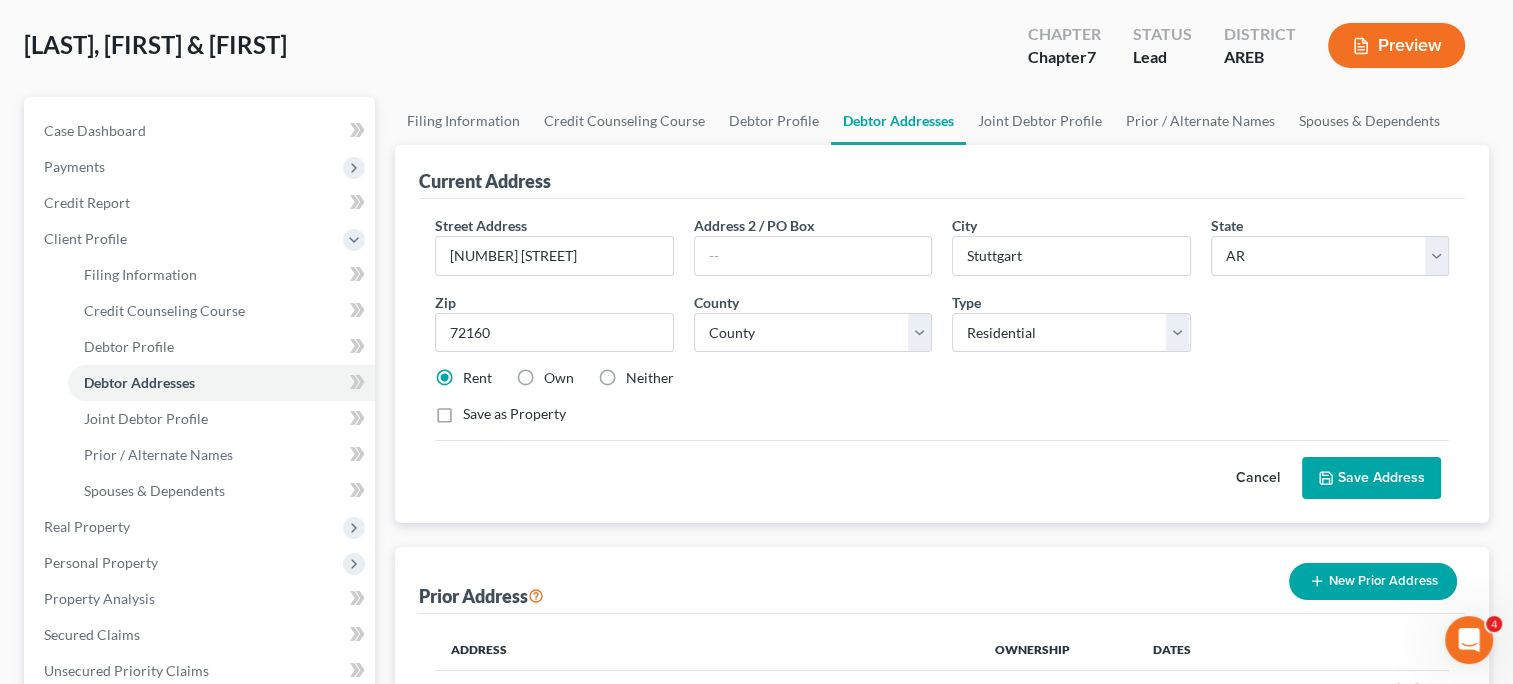 click on "Save Address" at bounding box center (1371, 478) 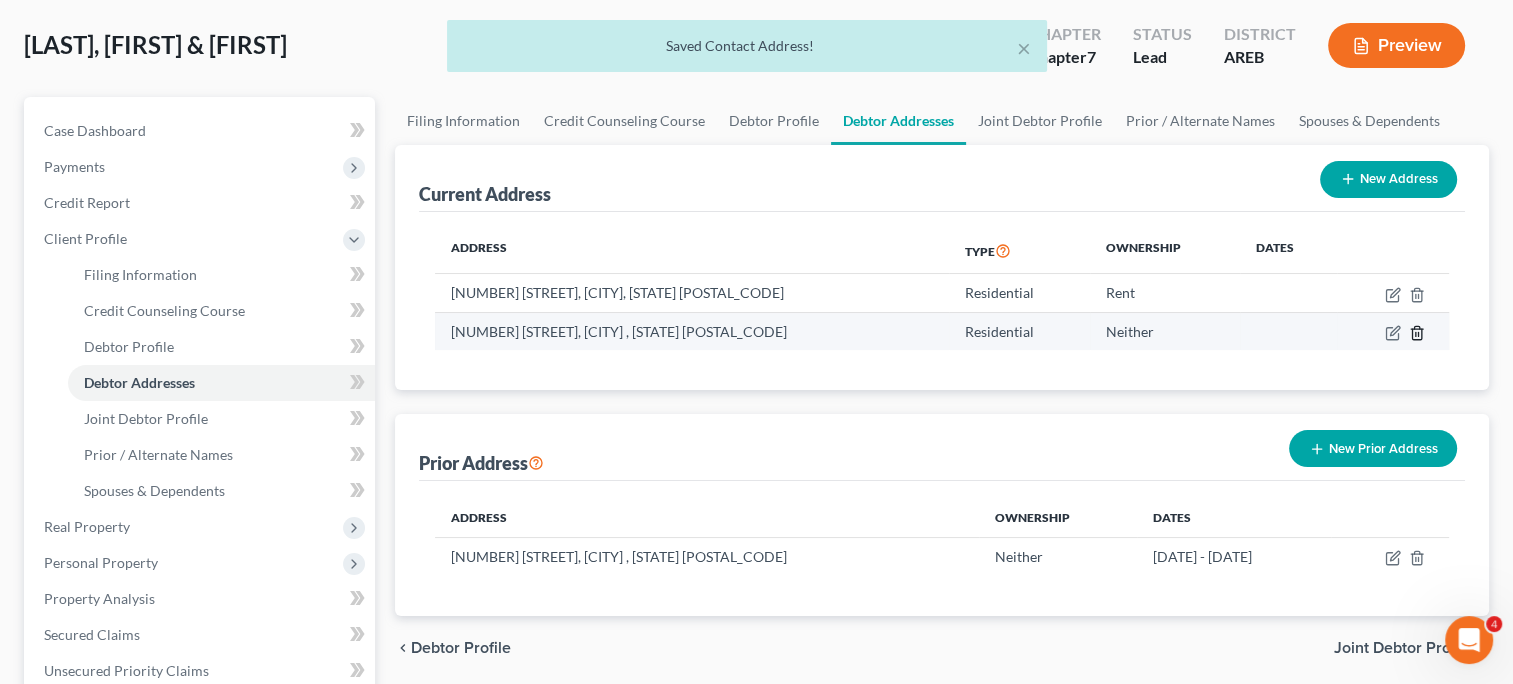 click 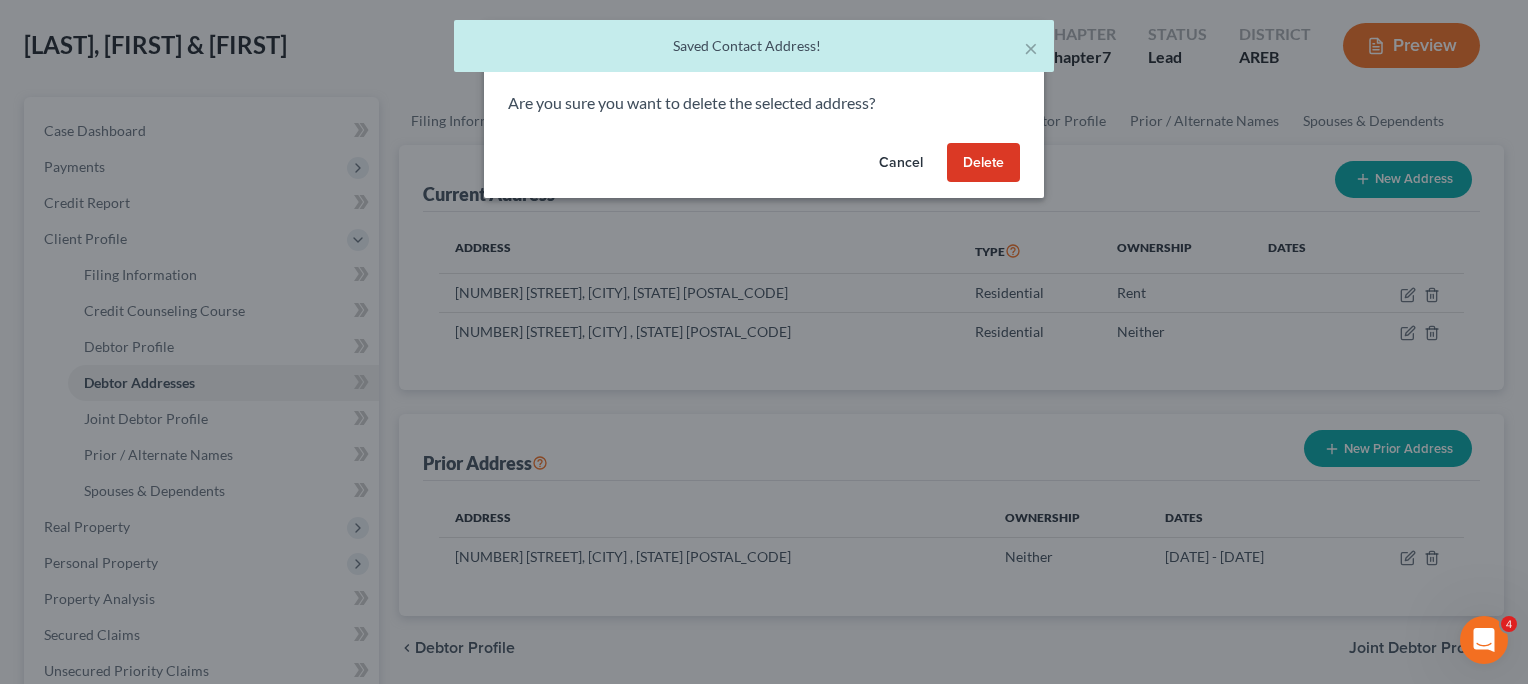 click on "Delete" at bounding box center (983, 163) 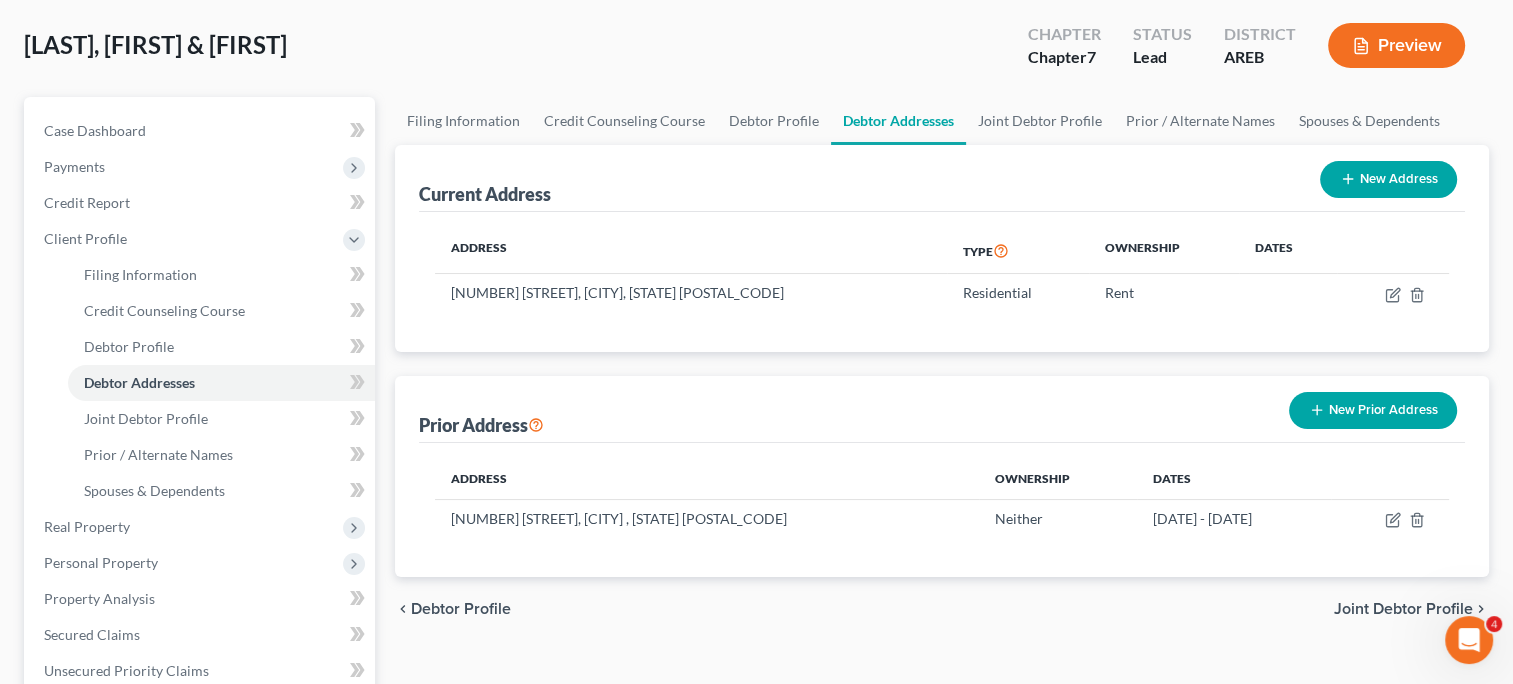 scroll, scrollTop: 0, scrollLeft: 0, axis: both 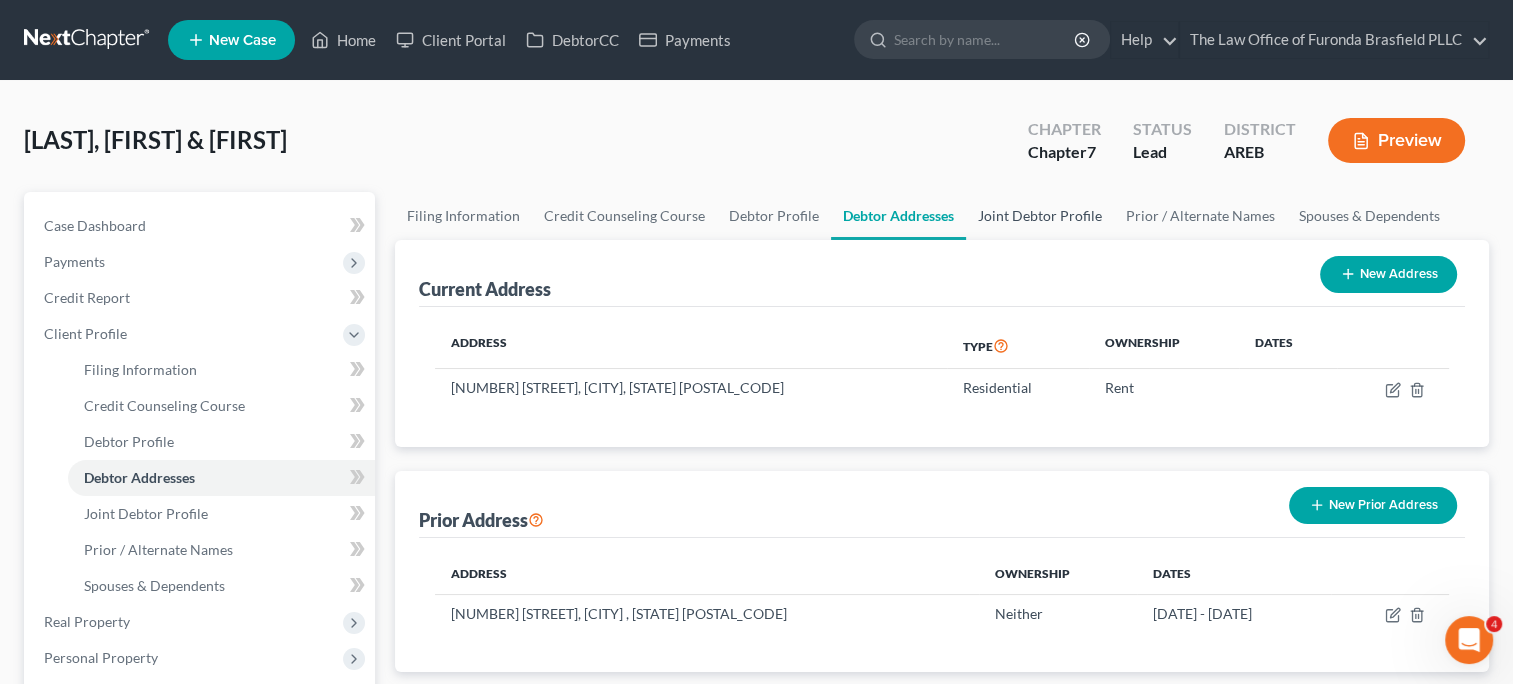 click on "Joint Debtor Profile" at bounding box center [1040, 216] 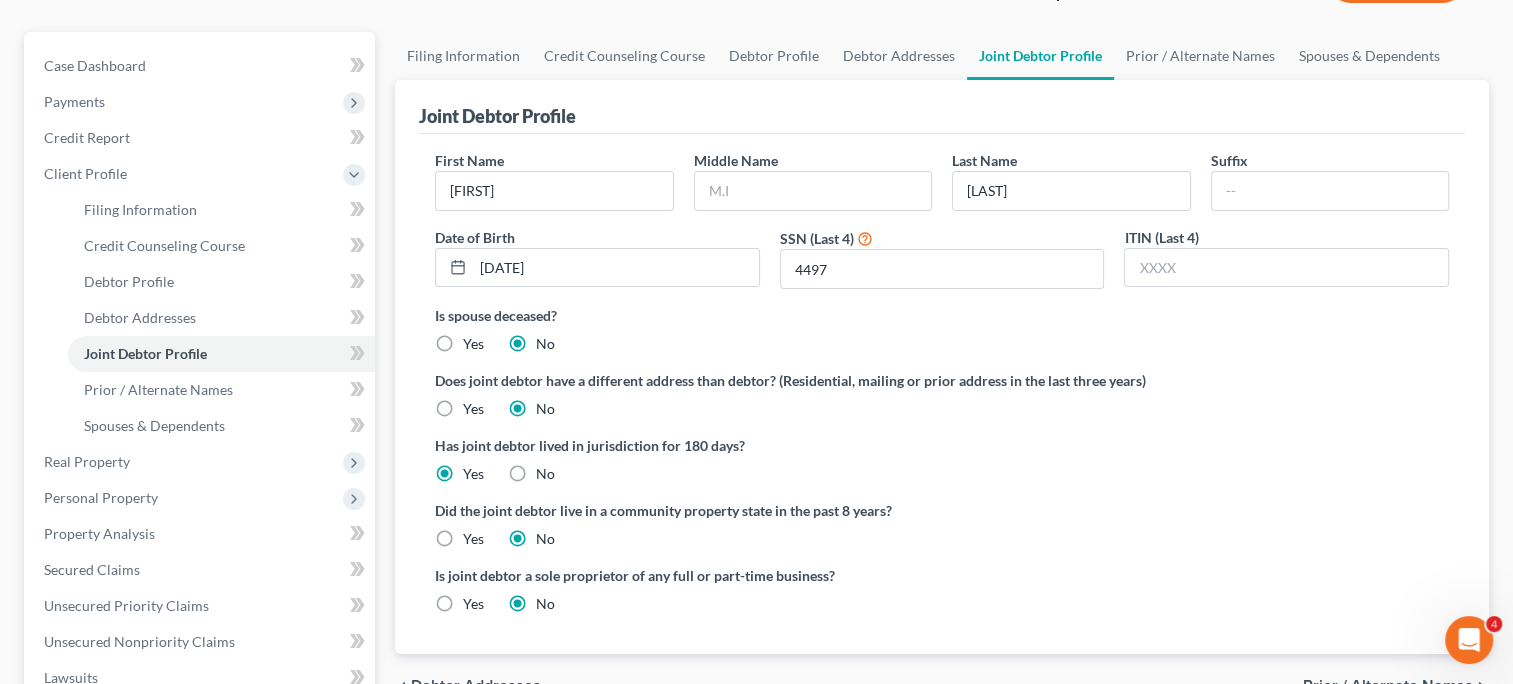 scroll, scrollTop: 176, scrollLeft: 0, axis: vertical 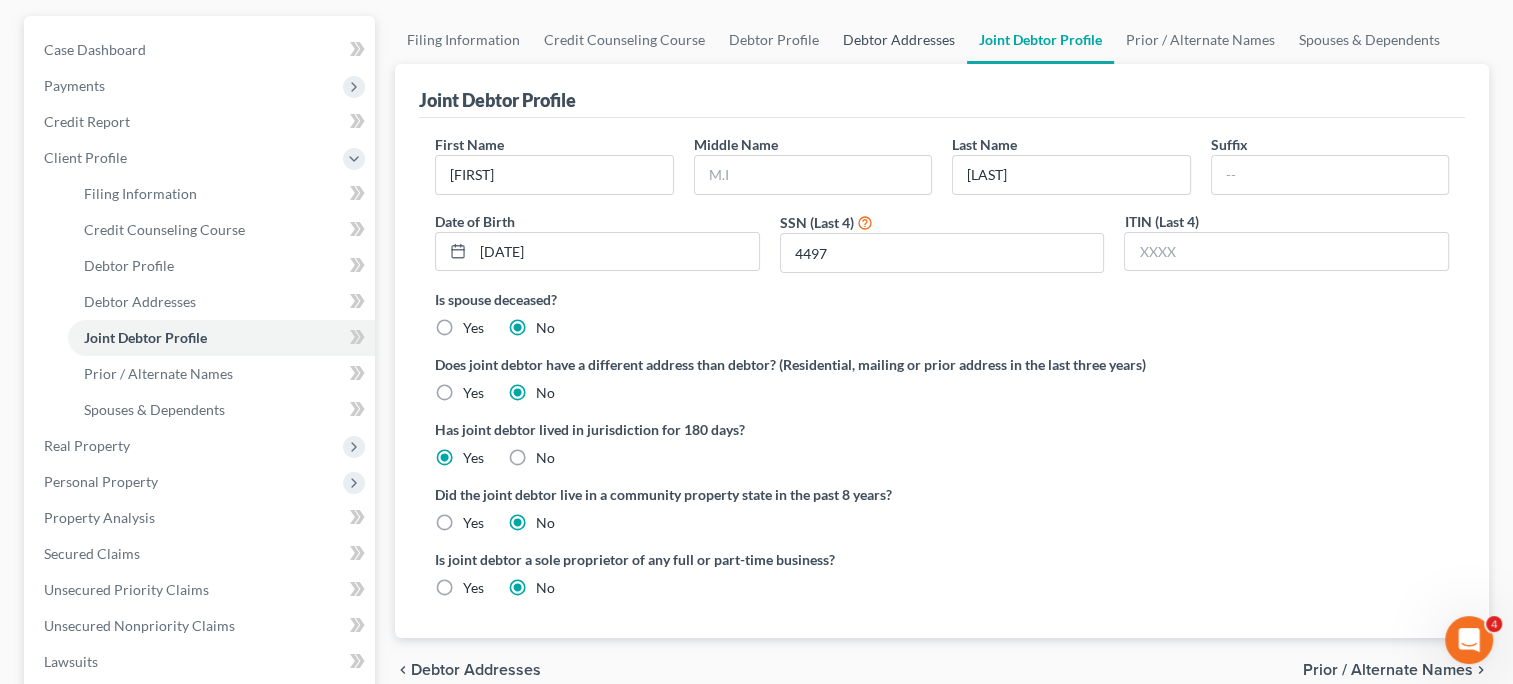 click on "Debtor Addresses" at bounding box center [899, 40] 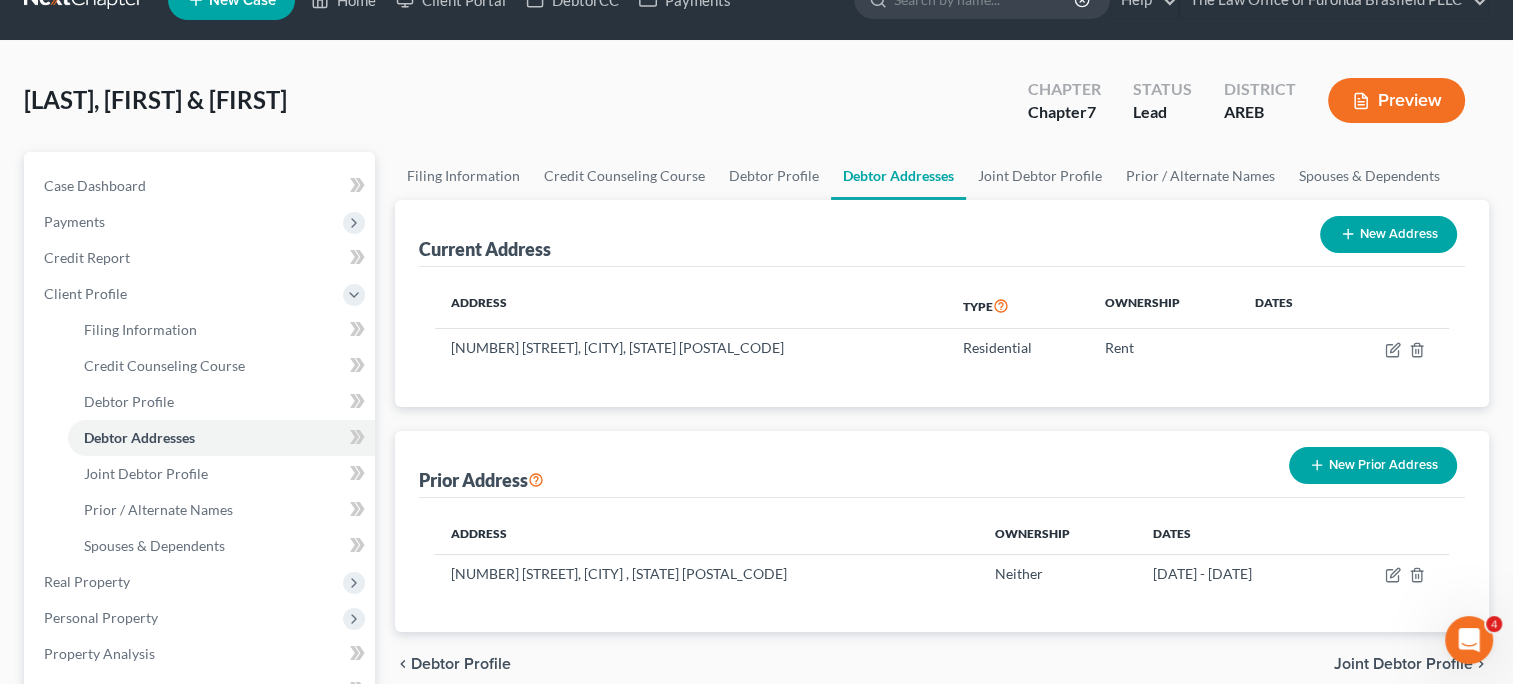 scroll, scrollTop: 0, scrollLeft: 0, axis: both 